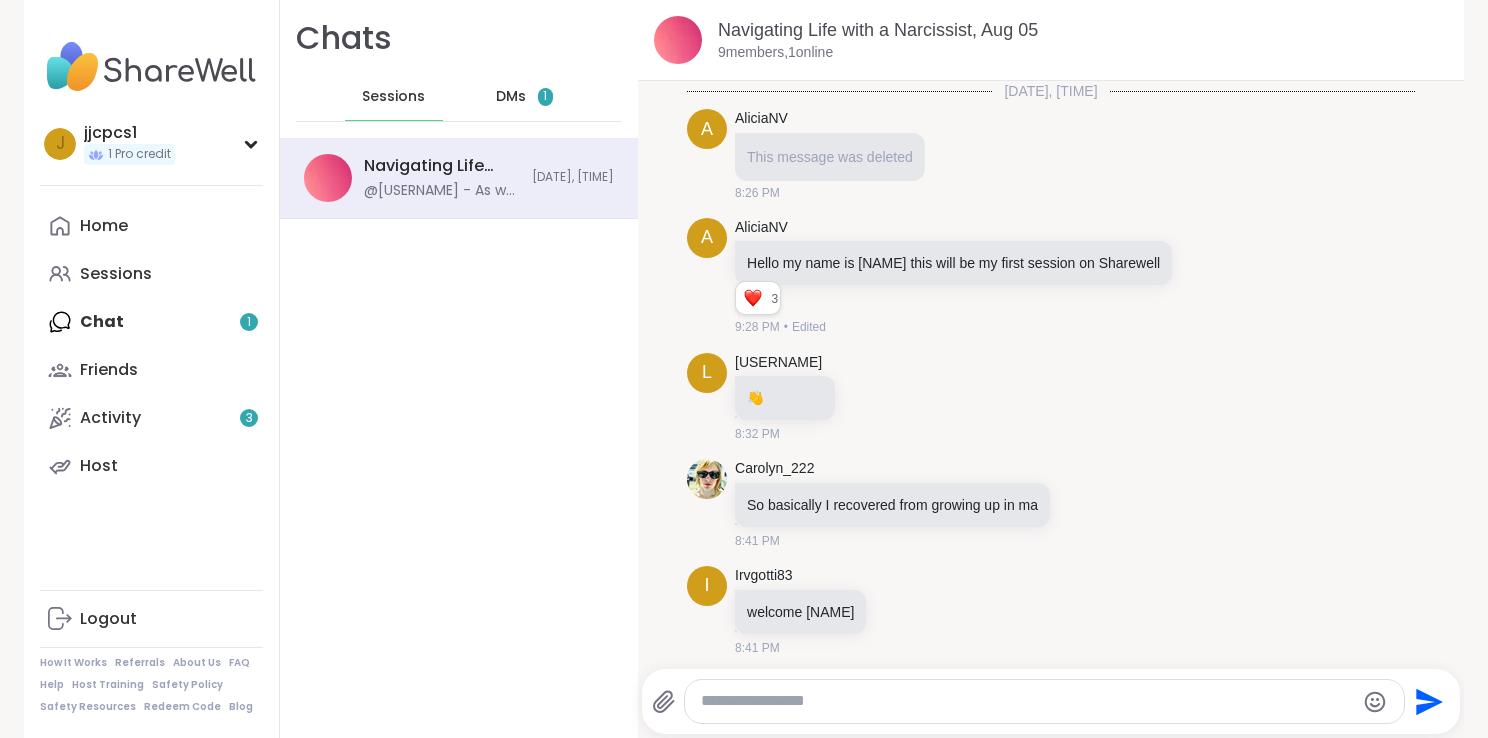 scroll, scrollTop: 0, scrollLeft: 0, axis: both 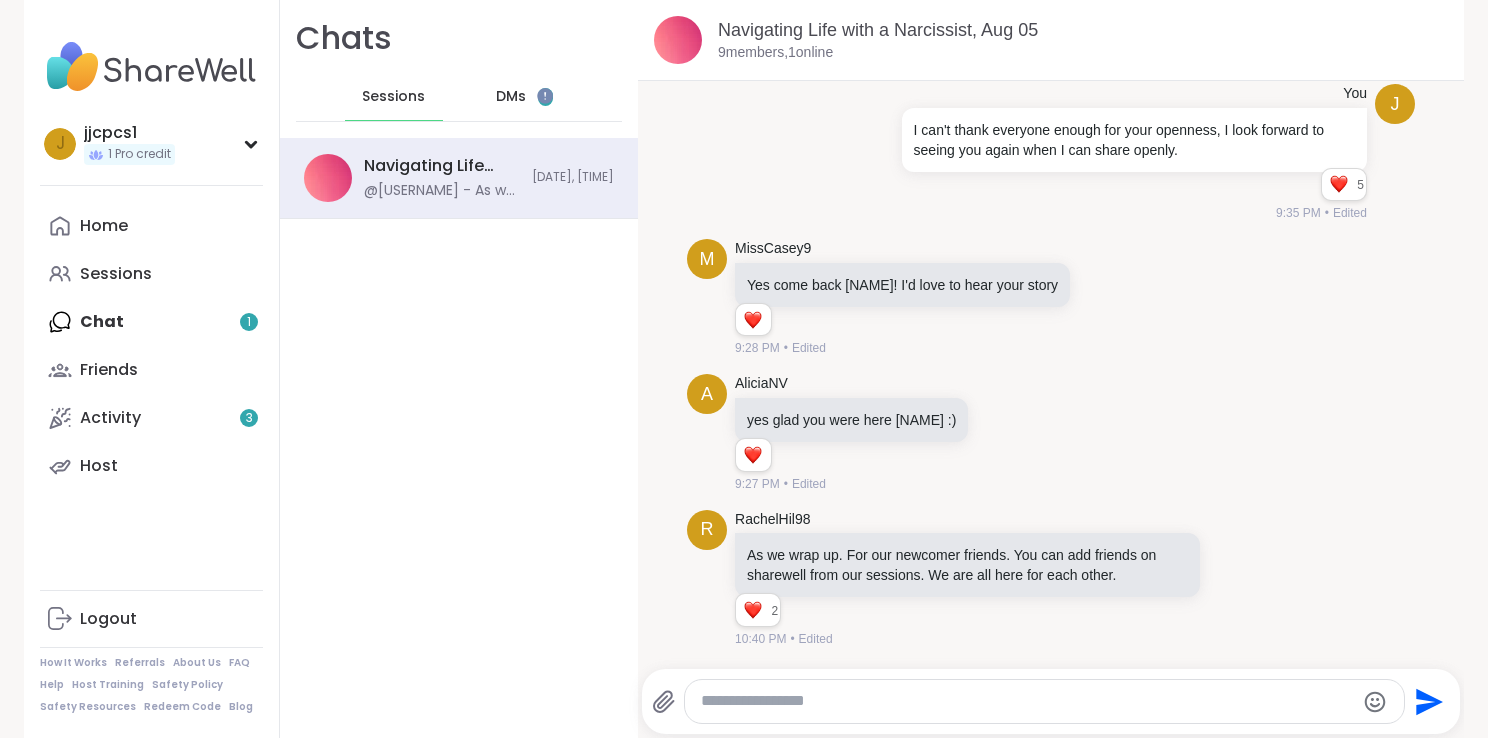 click on "Home Sessions Chat 1 Friends Activity 3 Host" at bounding box center (151, 346) 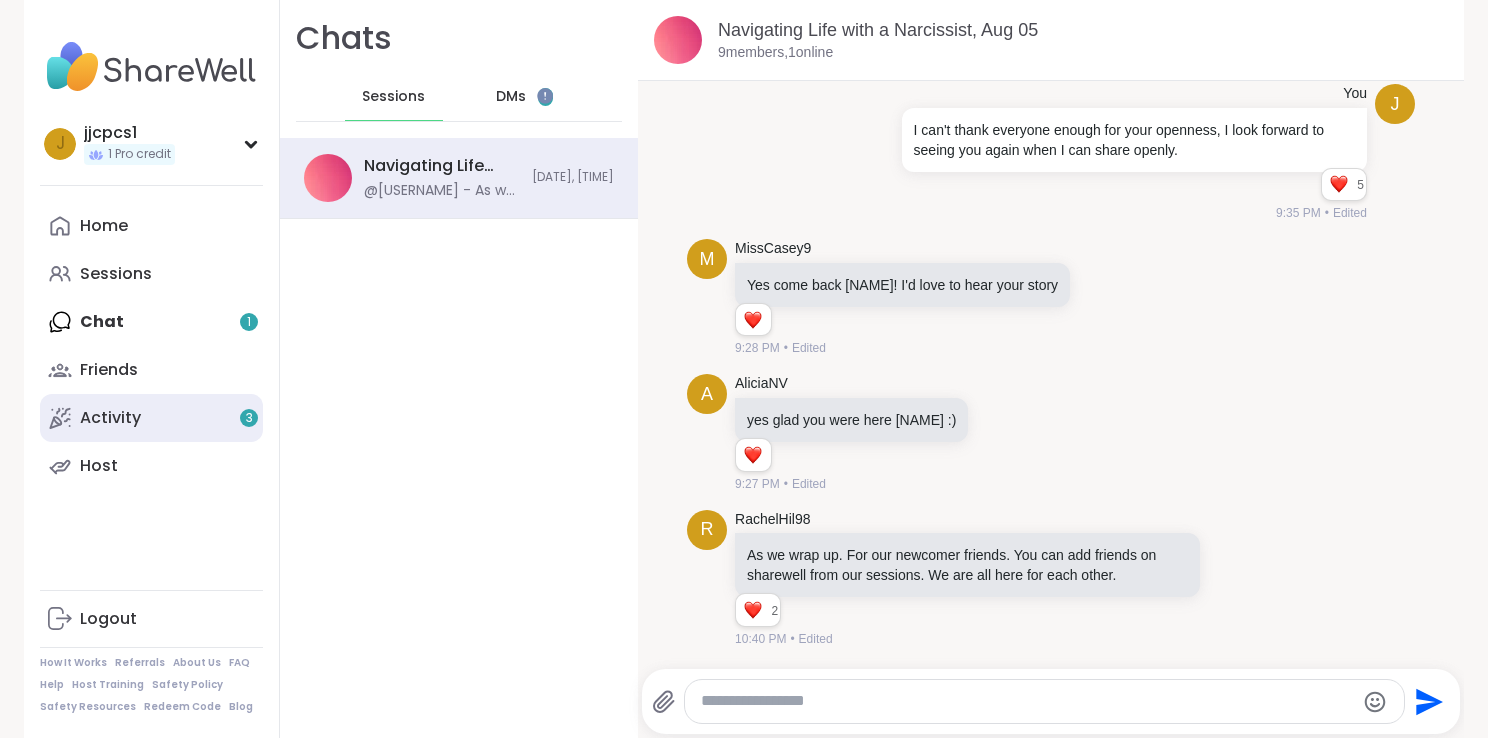 click on "Activity 3" at bounding box center (110, 418) 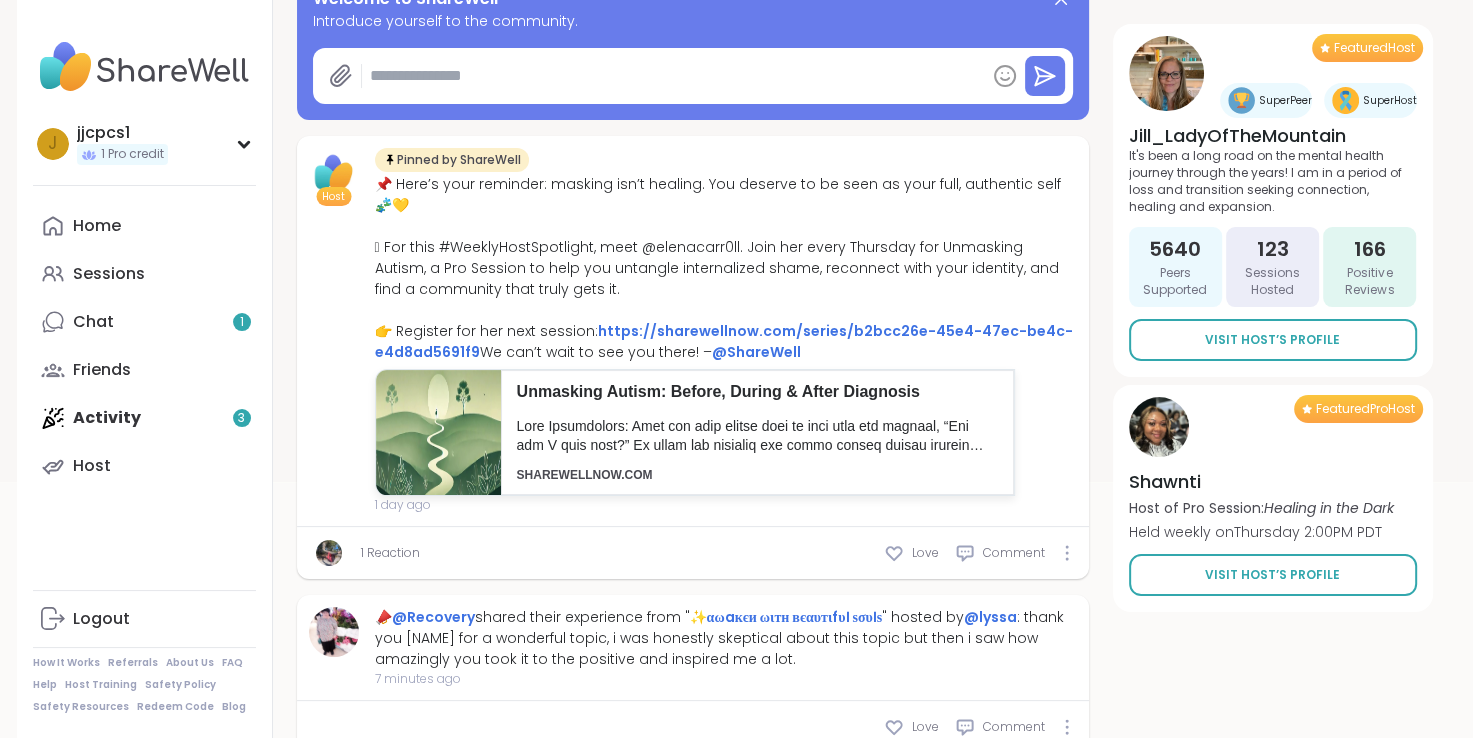 scroll, scrollTop: 0, scrollLeft: 0, axis: both 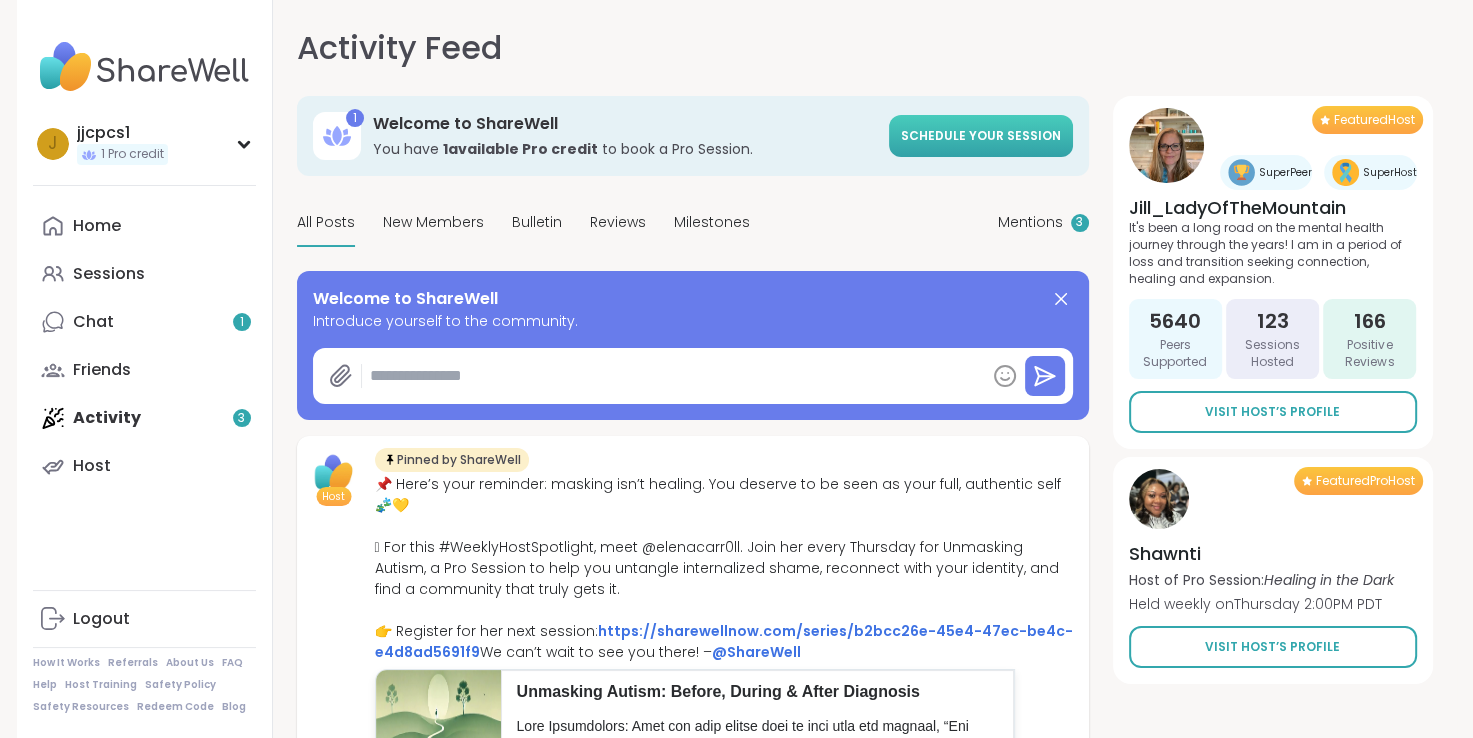 click on "Schedule your session" at bounding box center (981, 135) 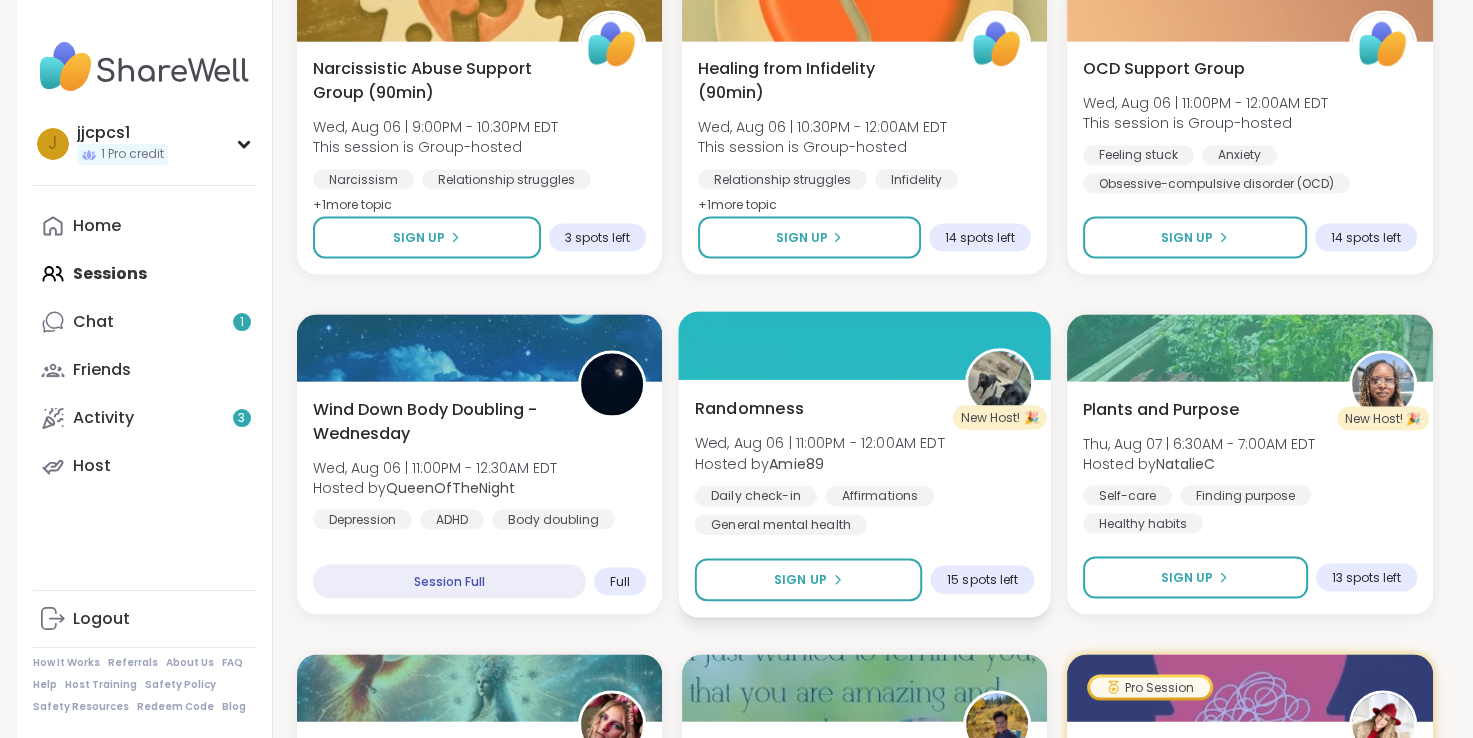 scroll, scrollTop: 3796, scrollLeft: 0, axis: vertical 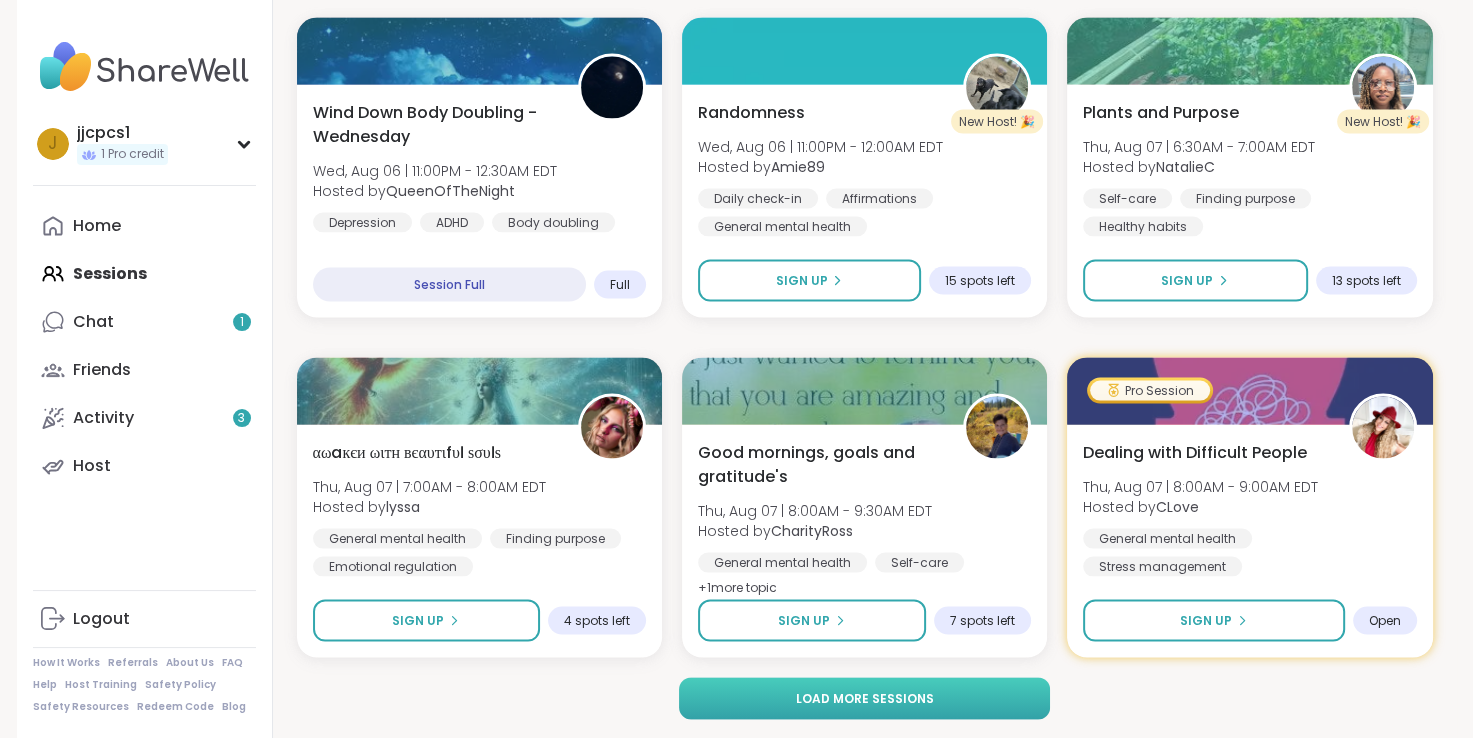 click on "Load more sessions" at bounding box center [864, 699] 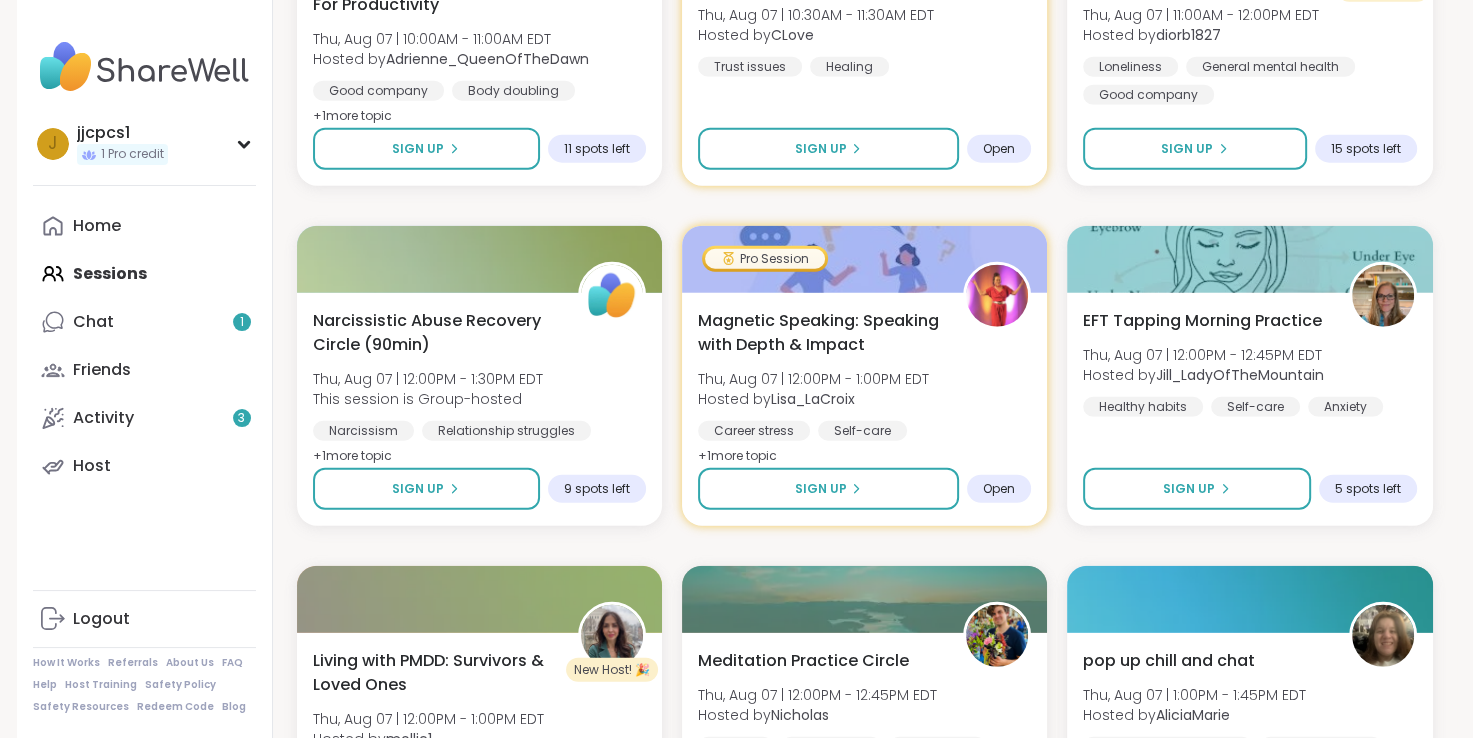 scroll, scrollTop: 4976, scrollLeft: 0, axis: vertical 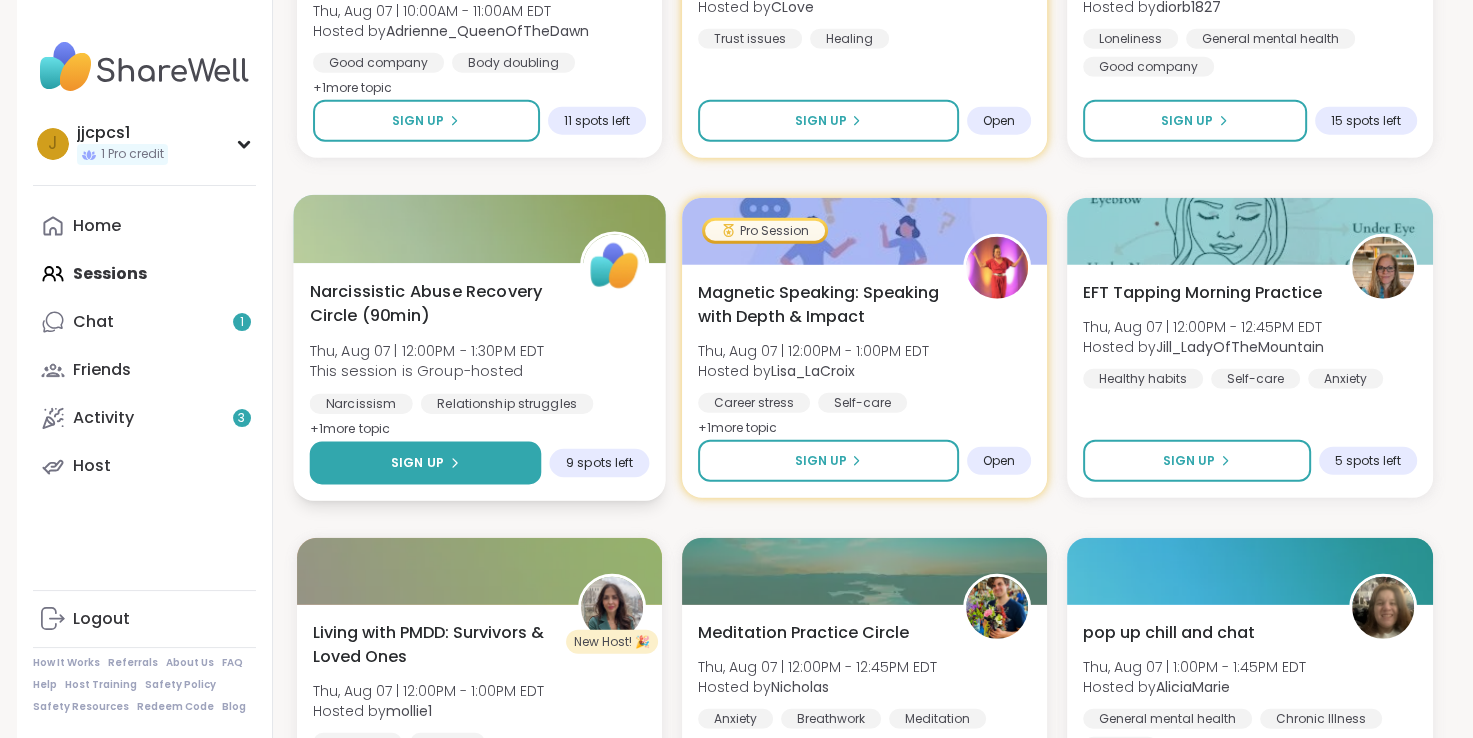 click on "Sign Up" at bounding box center (416, 463) 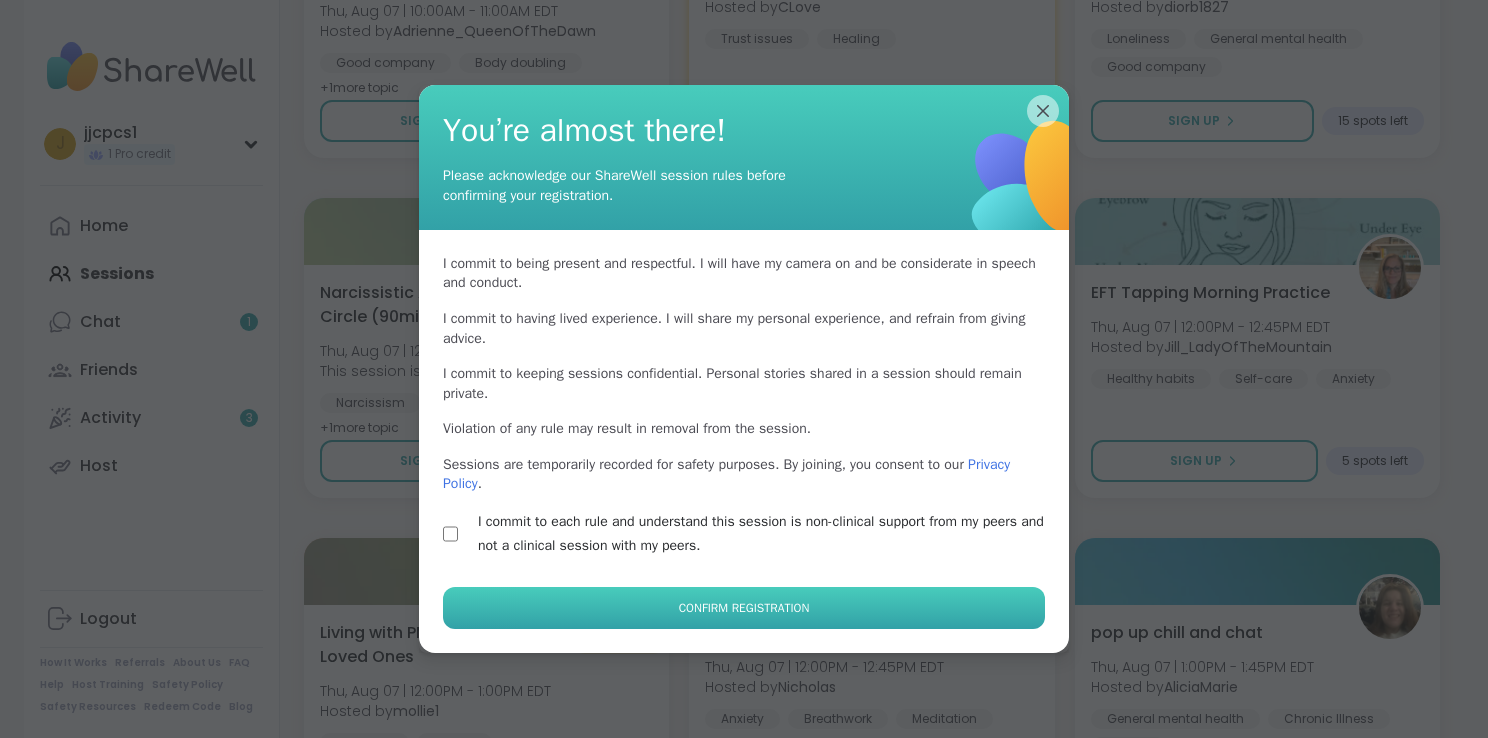 click on "Confirm Registration" at bounding box center [744, 608] 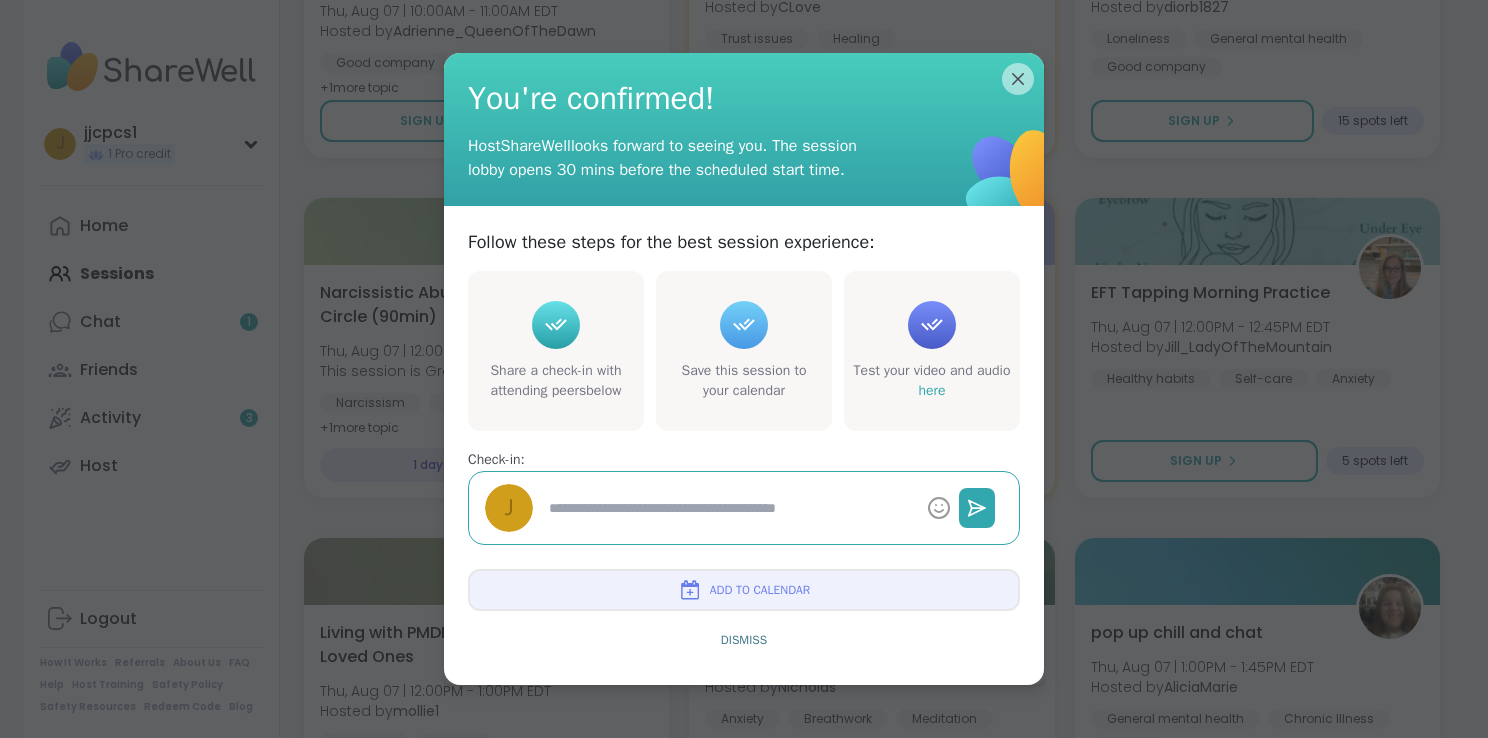 click at bounding box center (730, 508) 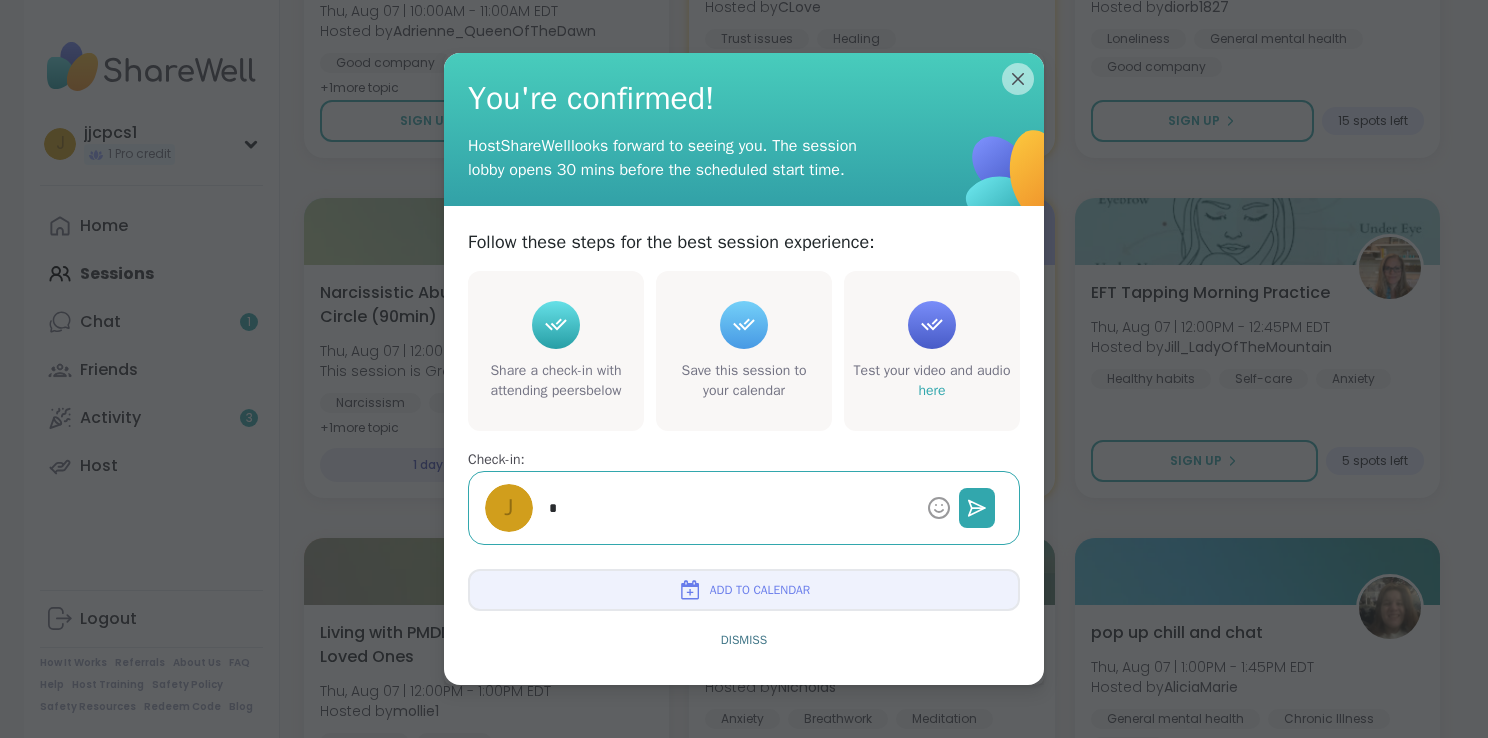 type on "*" 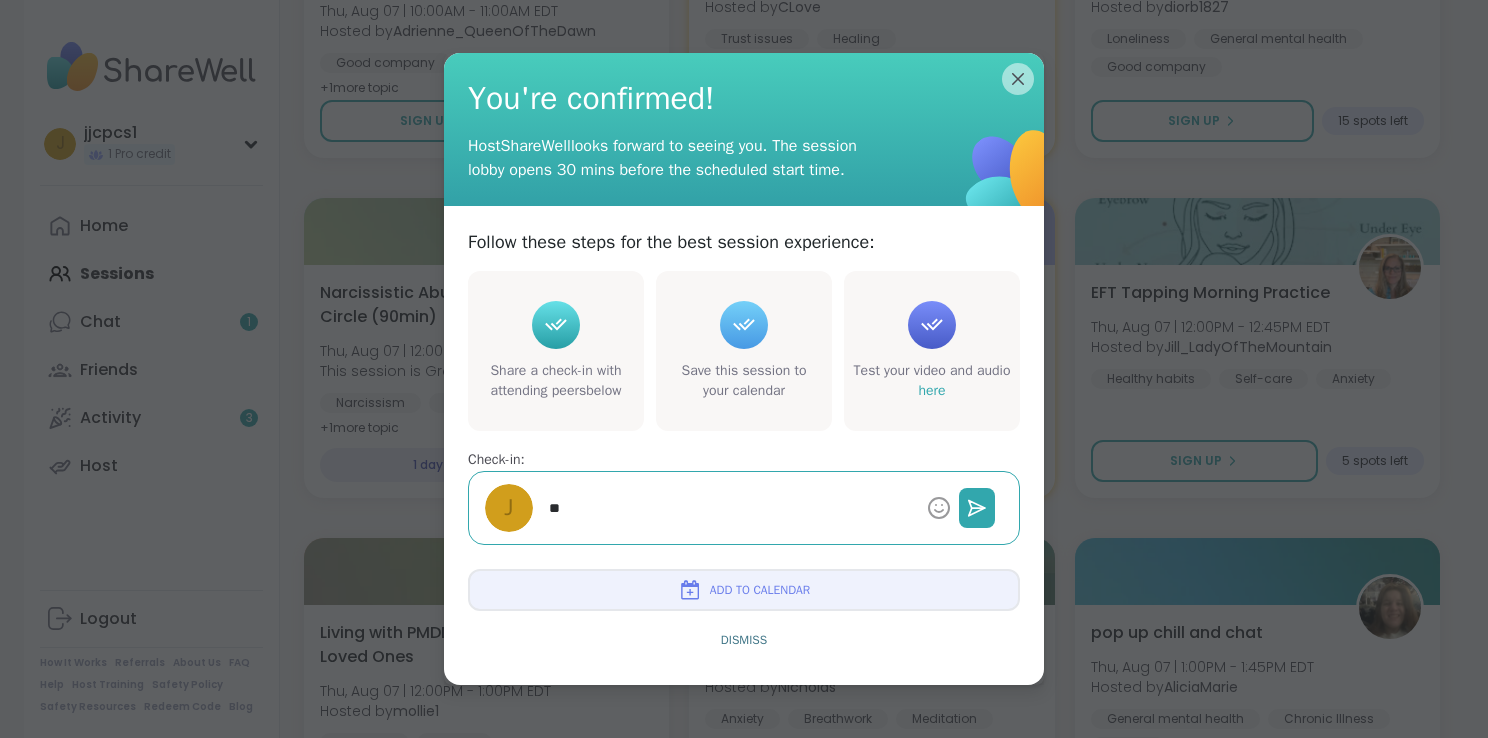 type on "*" 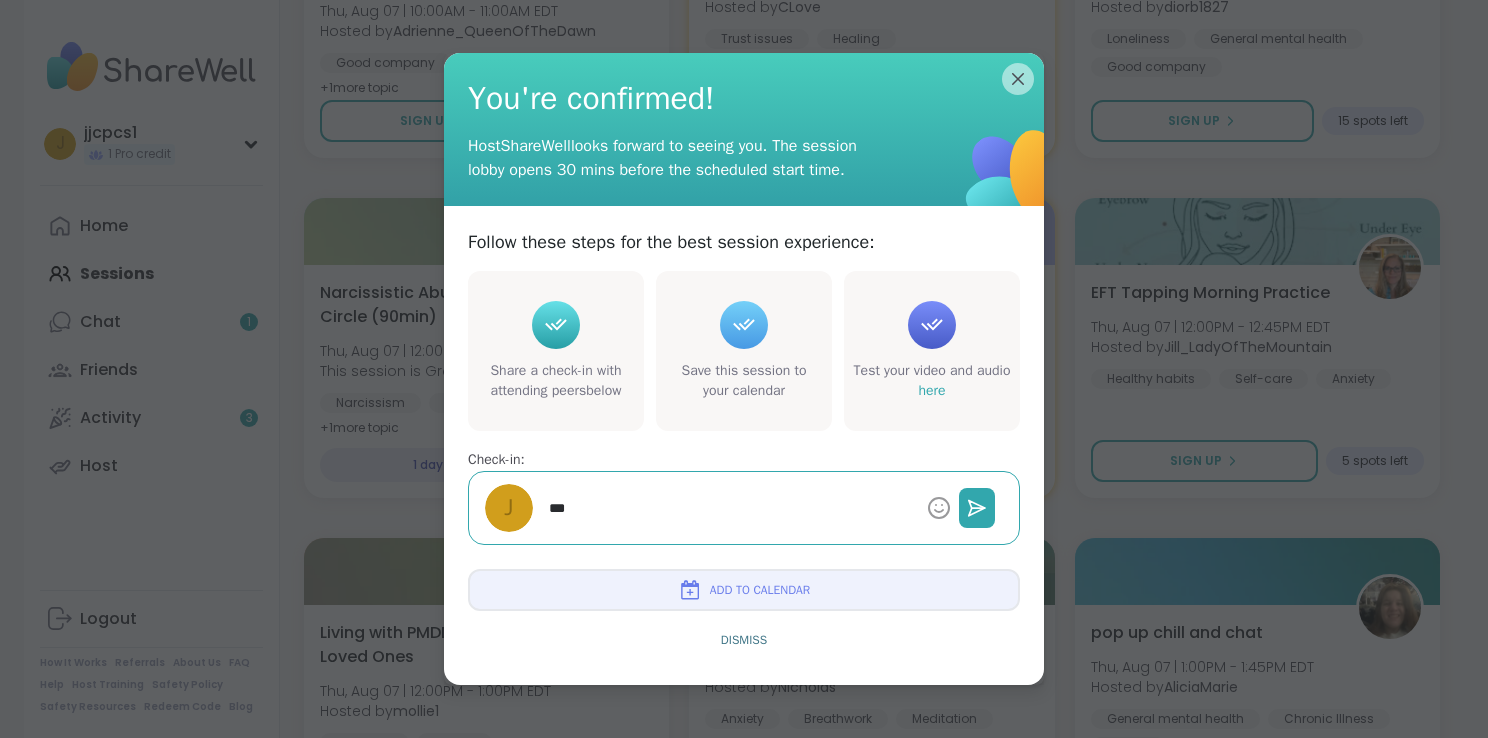 type on "*" 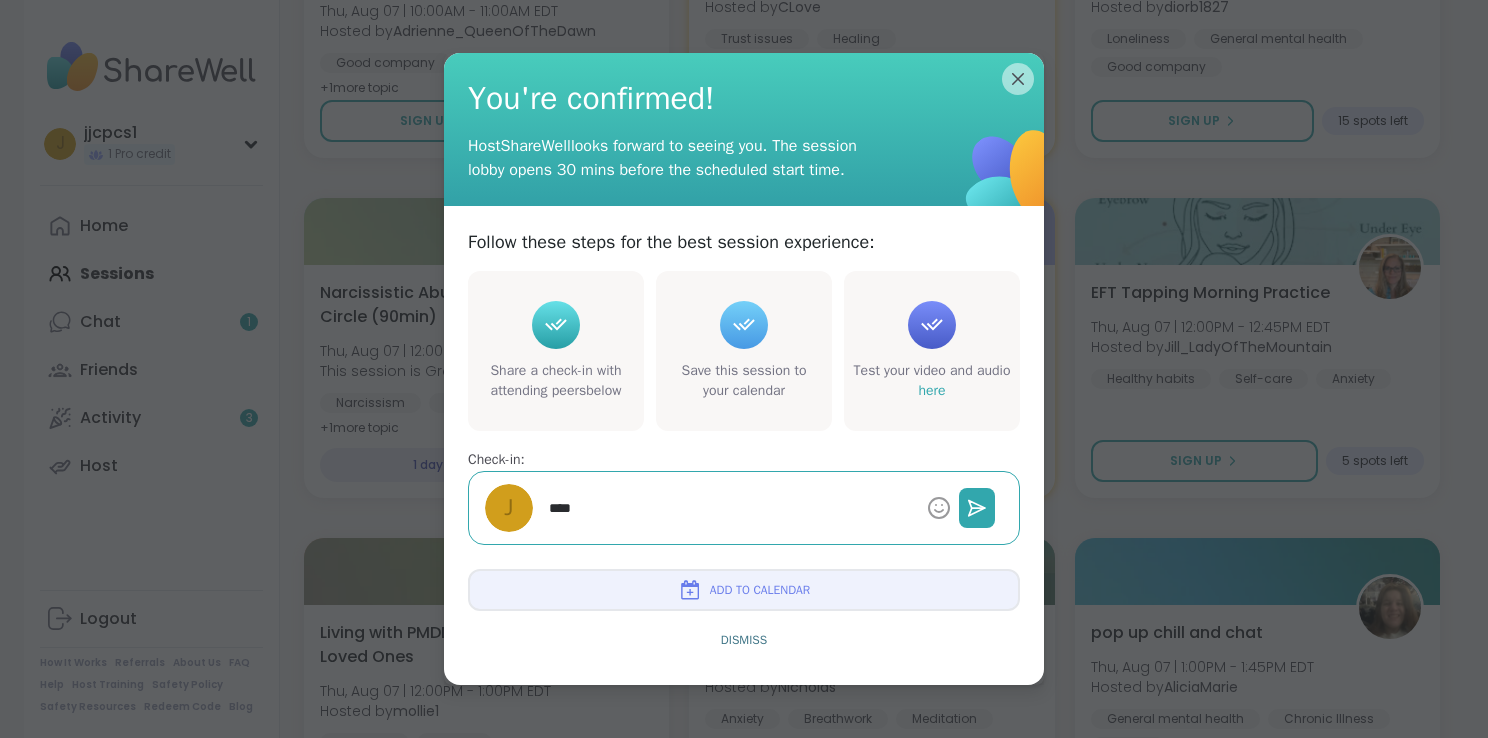 type on "*" 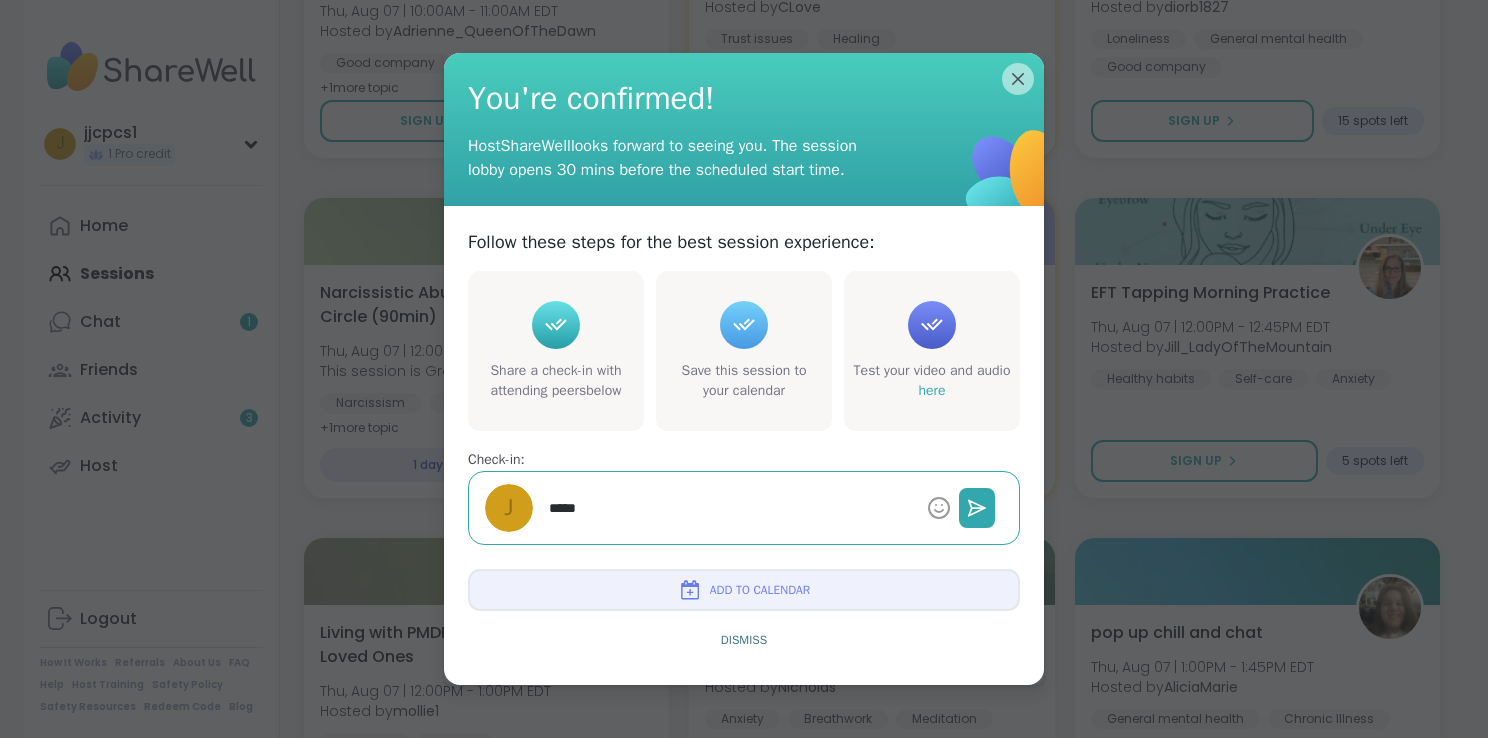 type on "*" 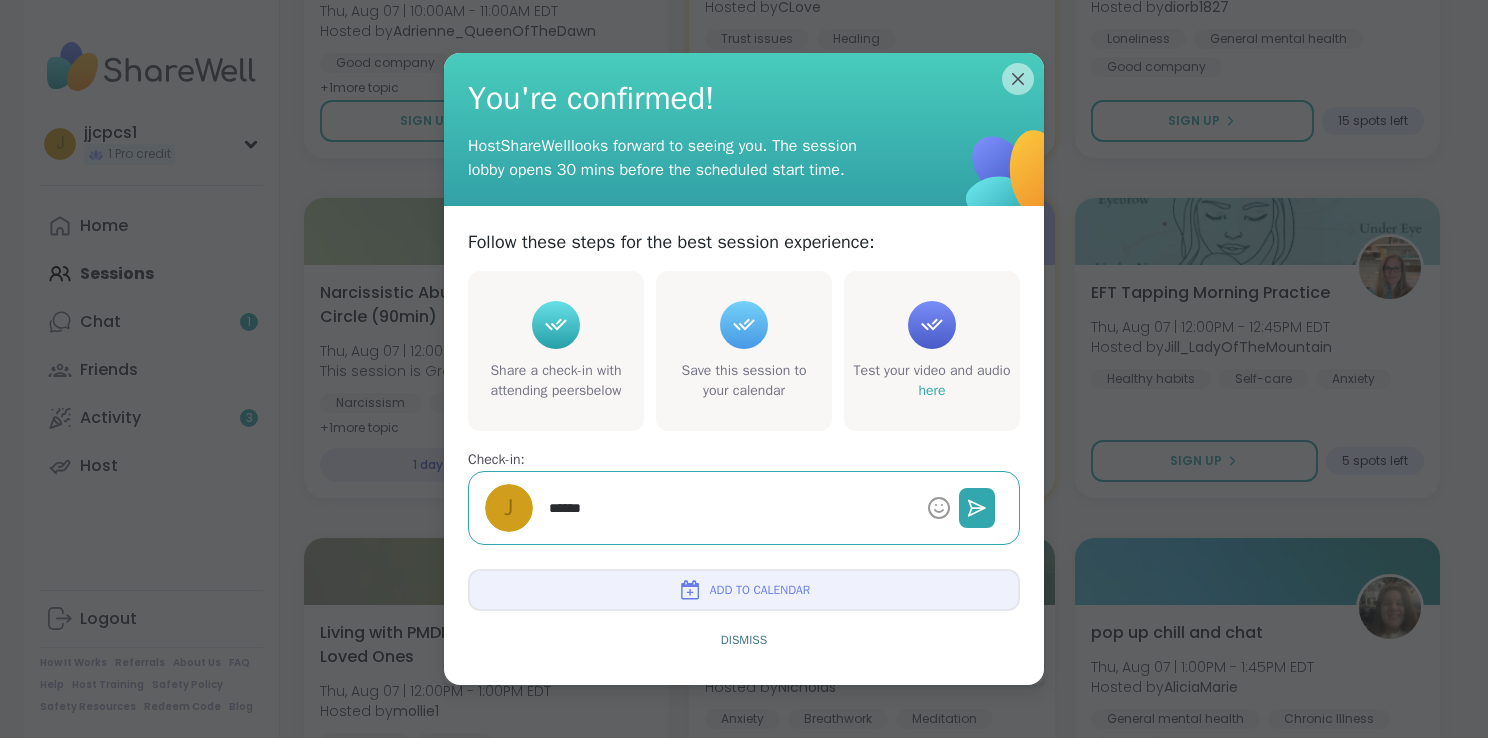 type on "*" 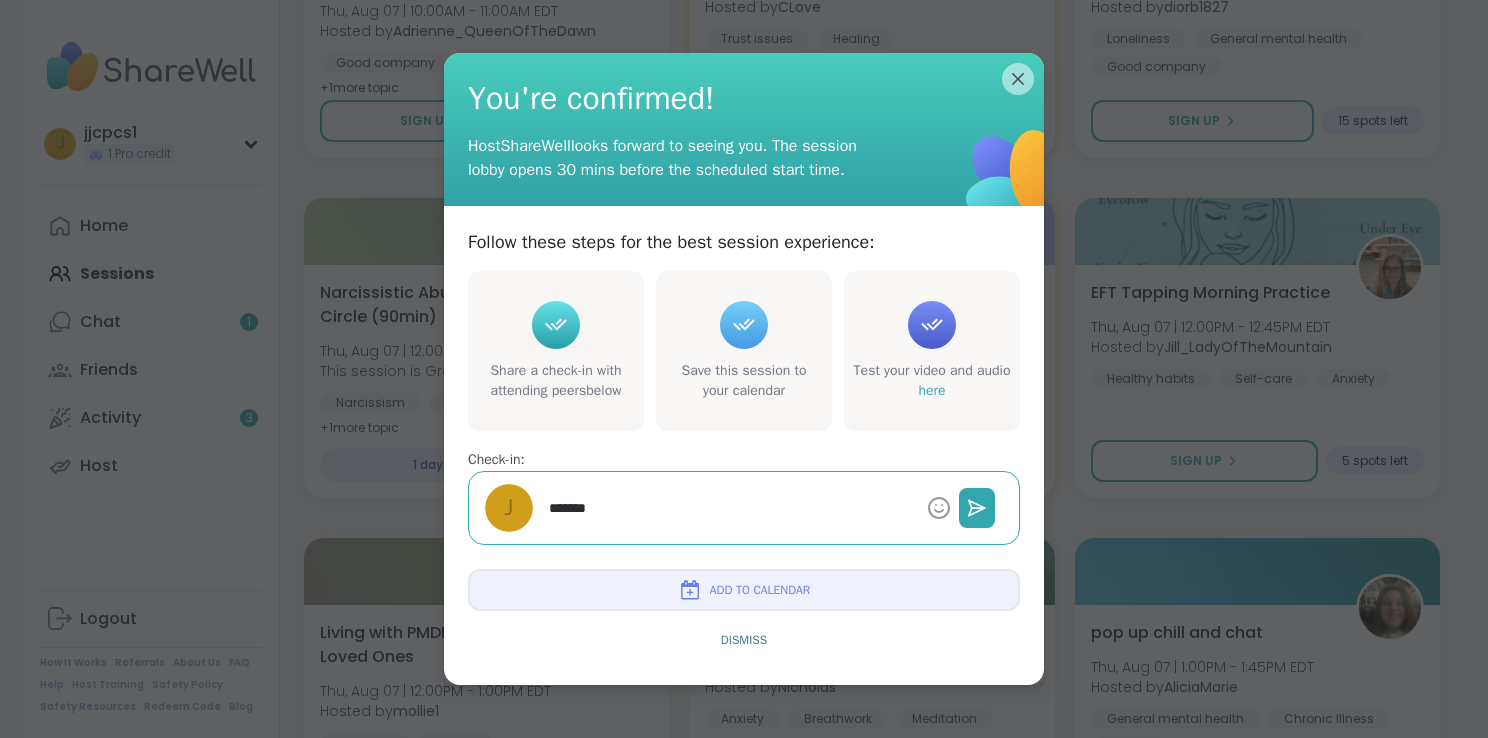 type on "*" 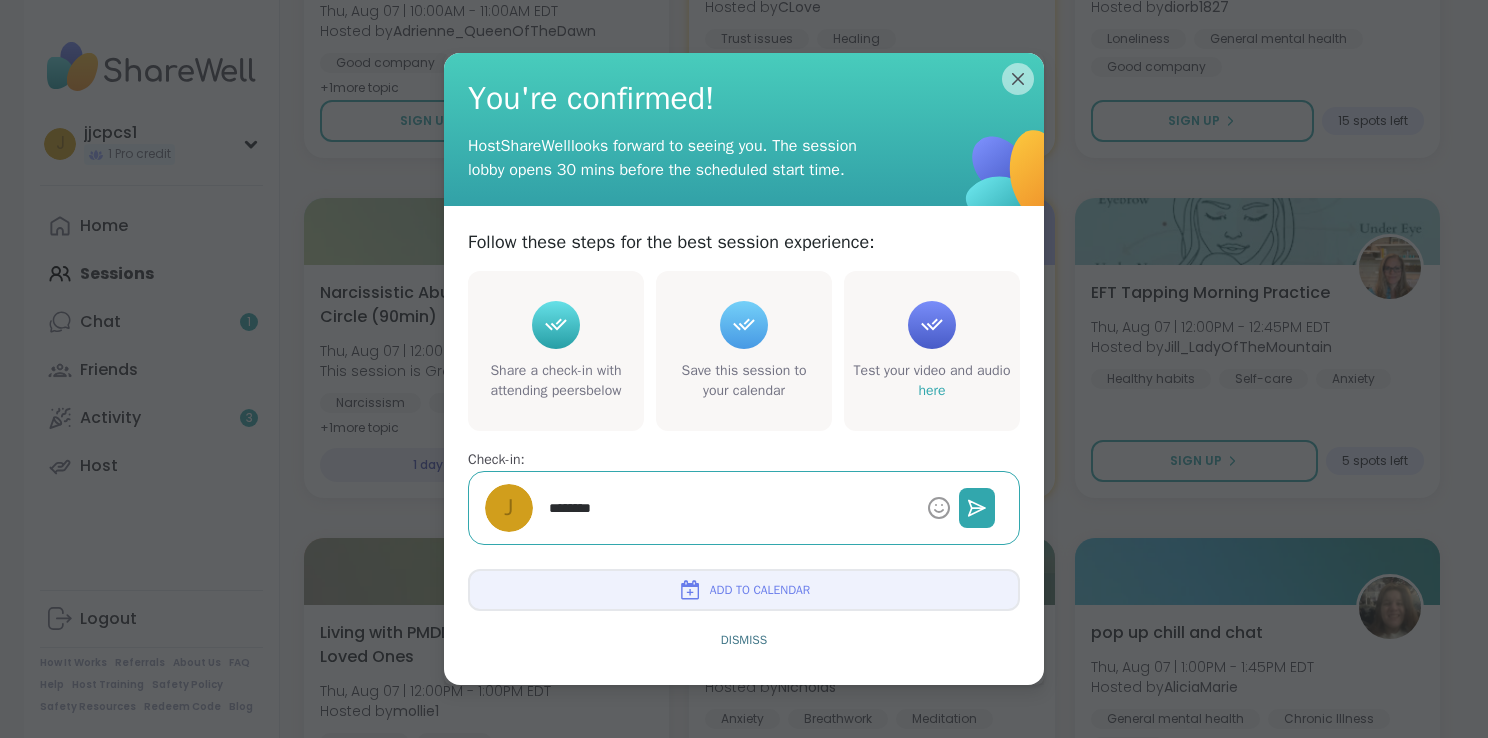 type on "*" 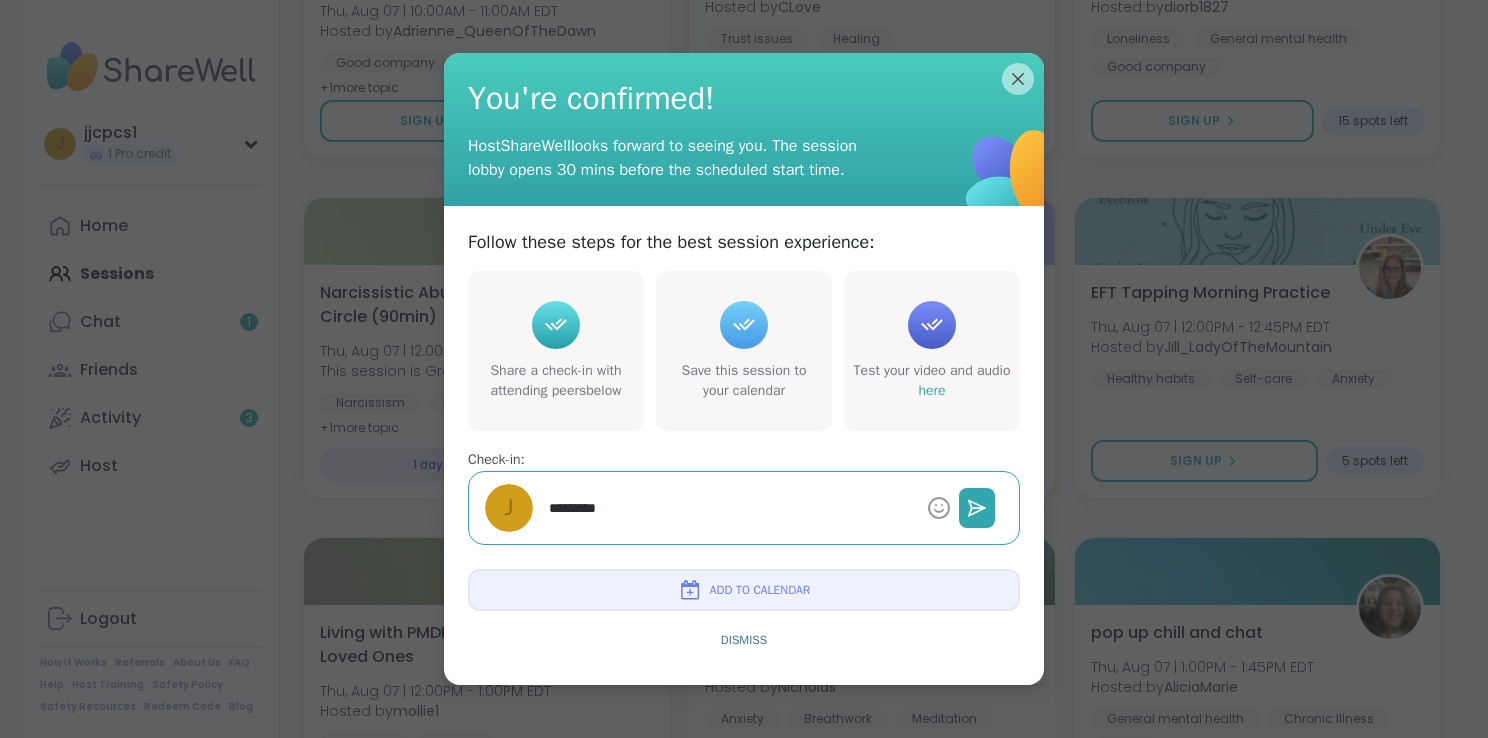 type on "*" 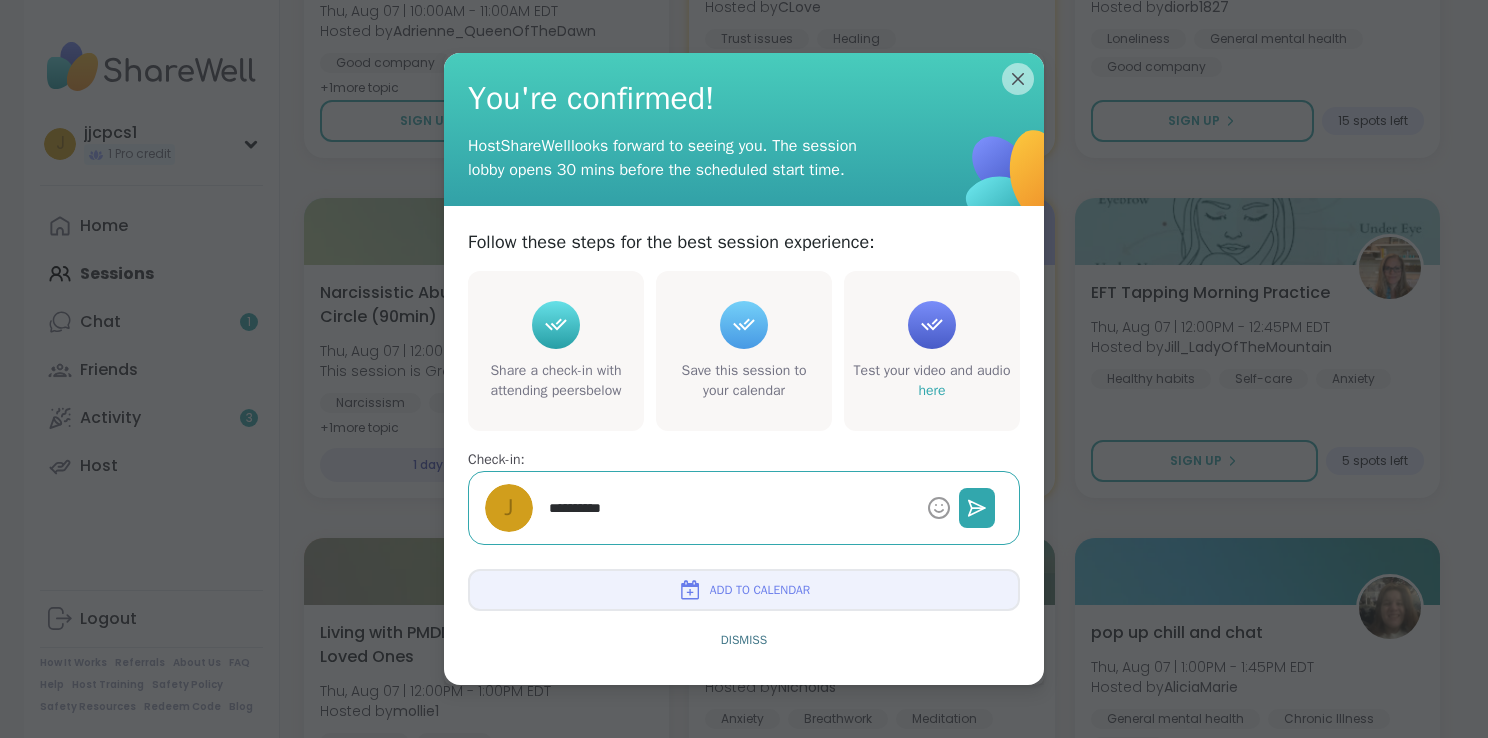 type on "*" 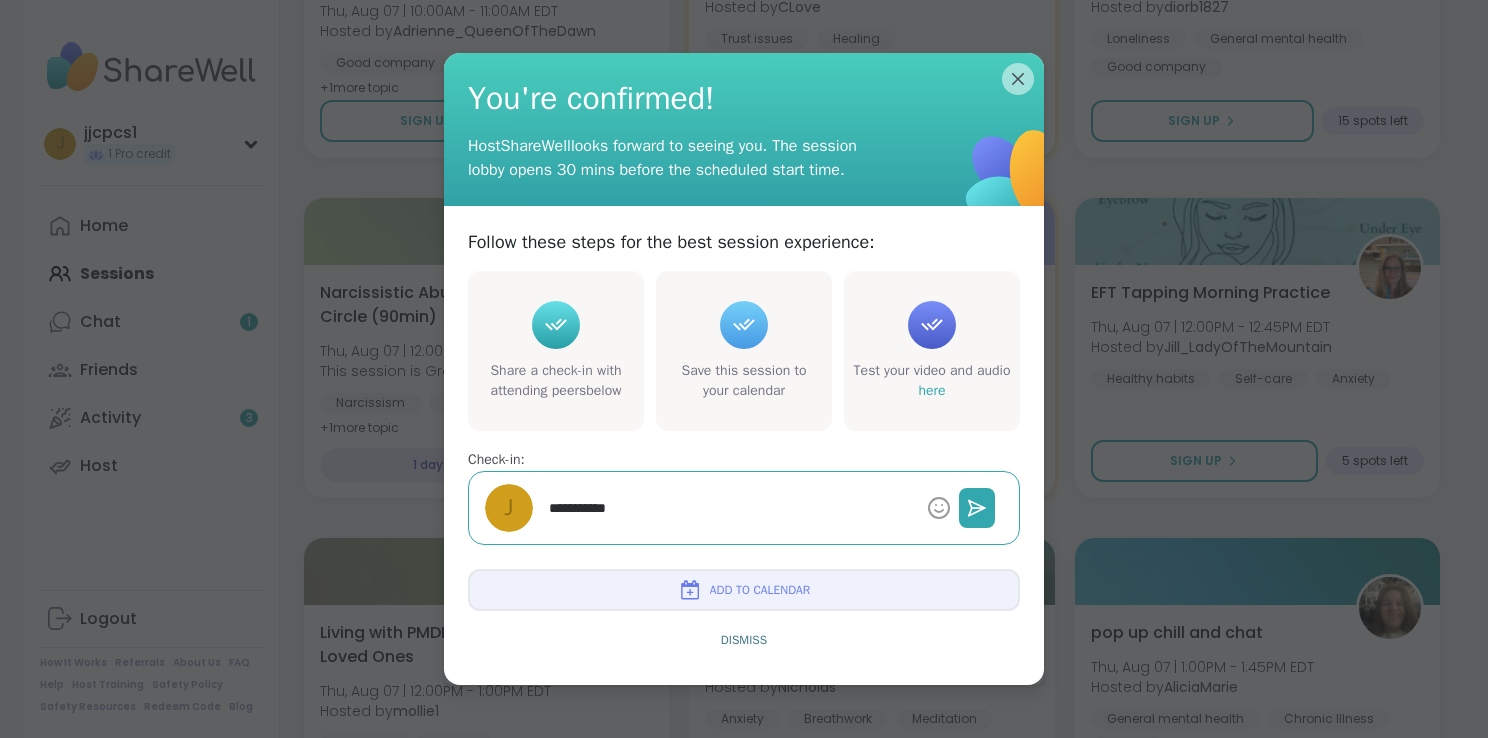 type on "*" 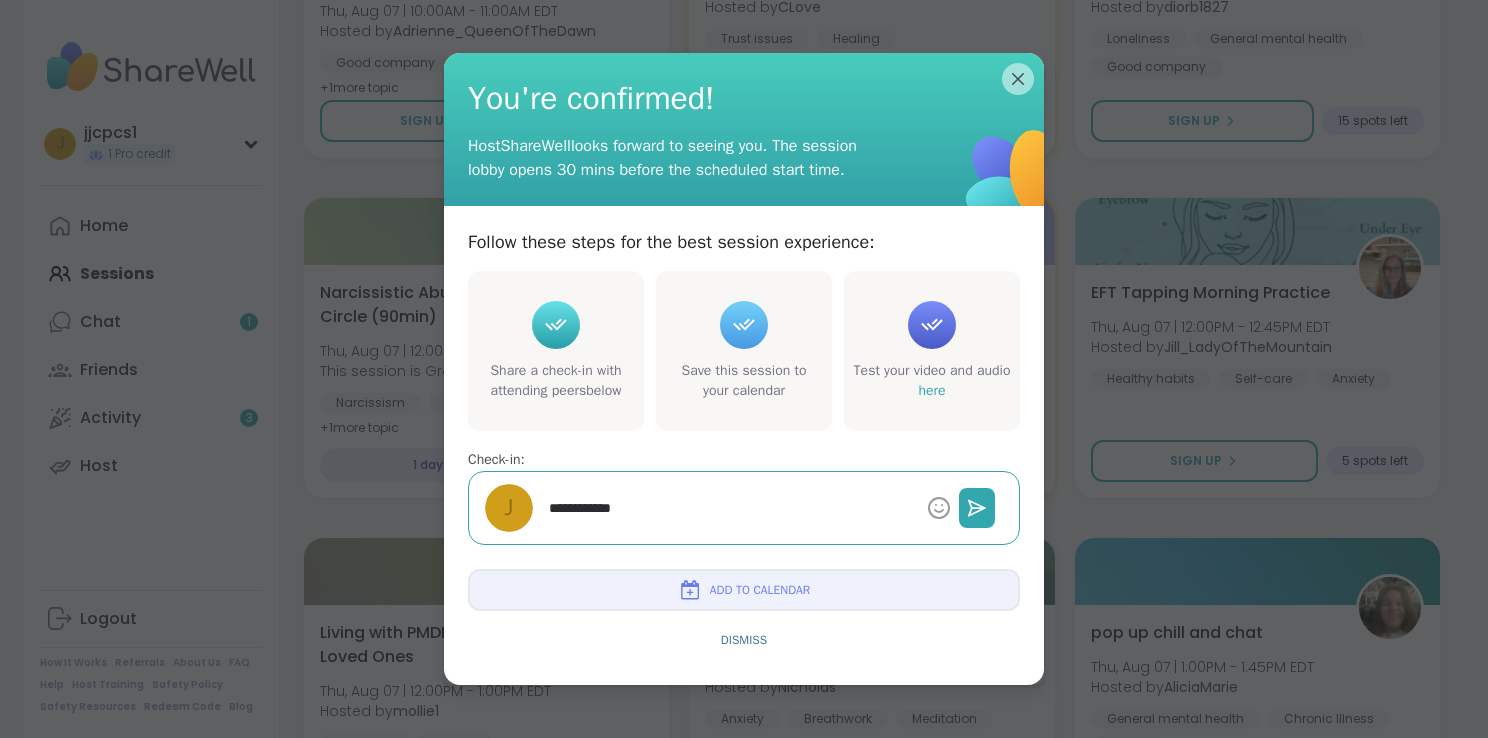 type on "*" 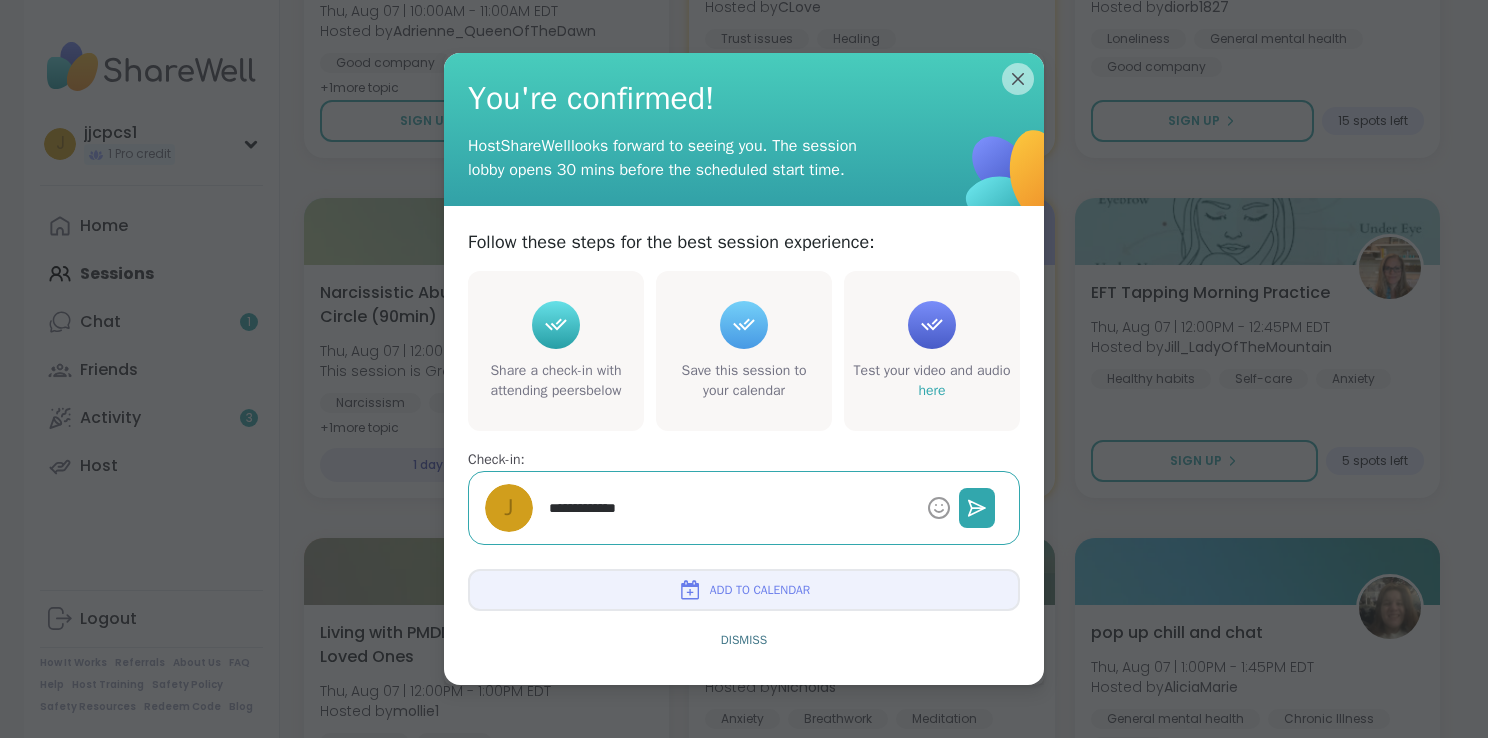 type on "*" 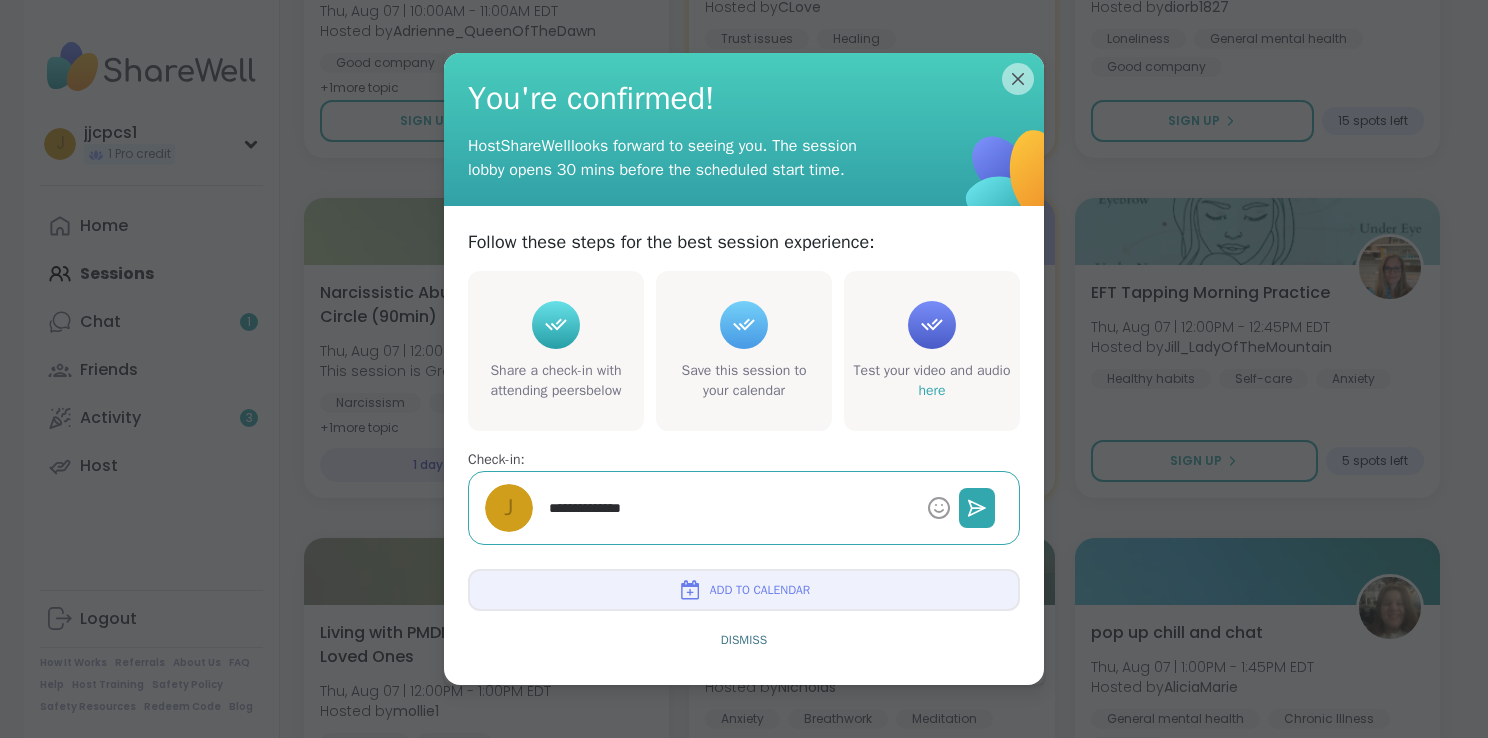 type on "*" 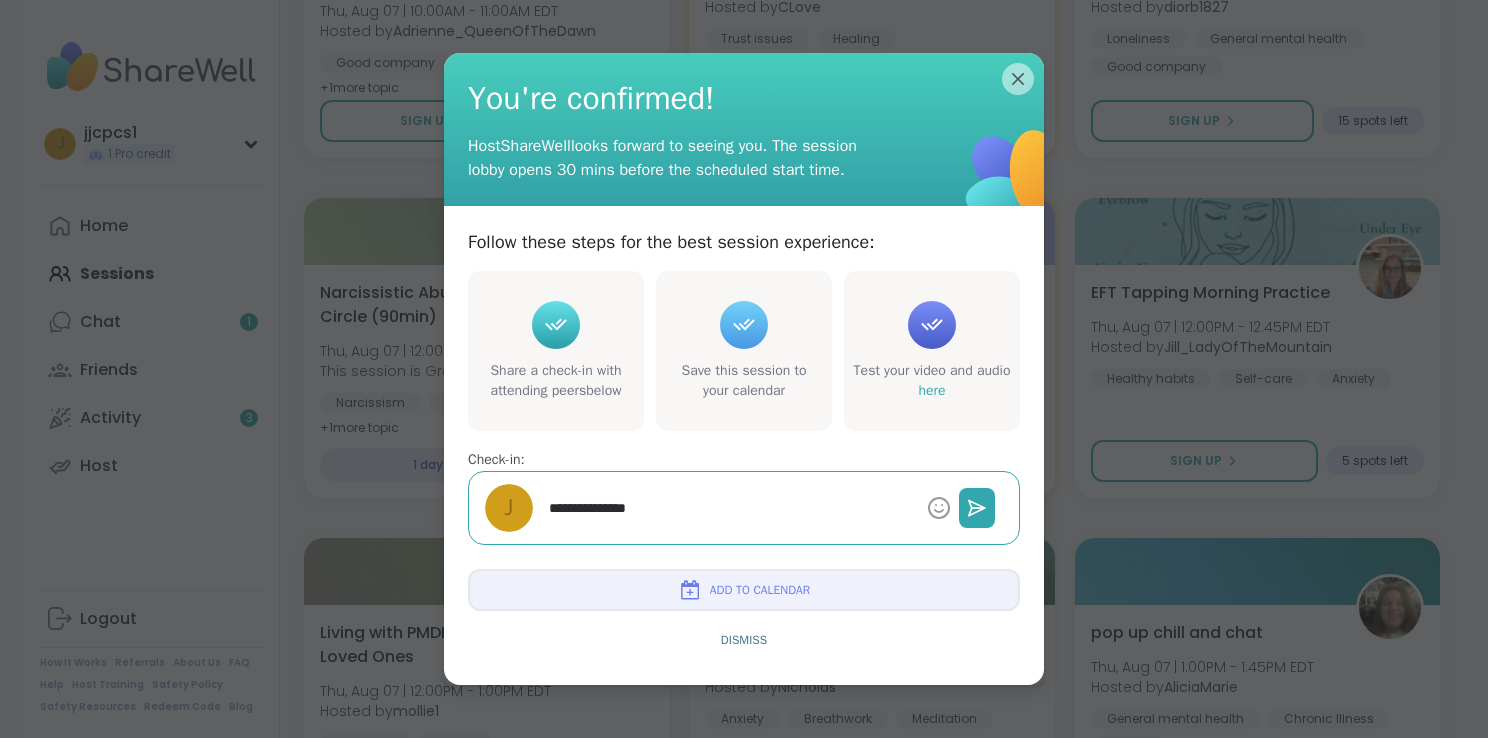 type on "*" 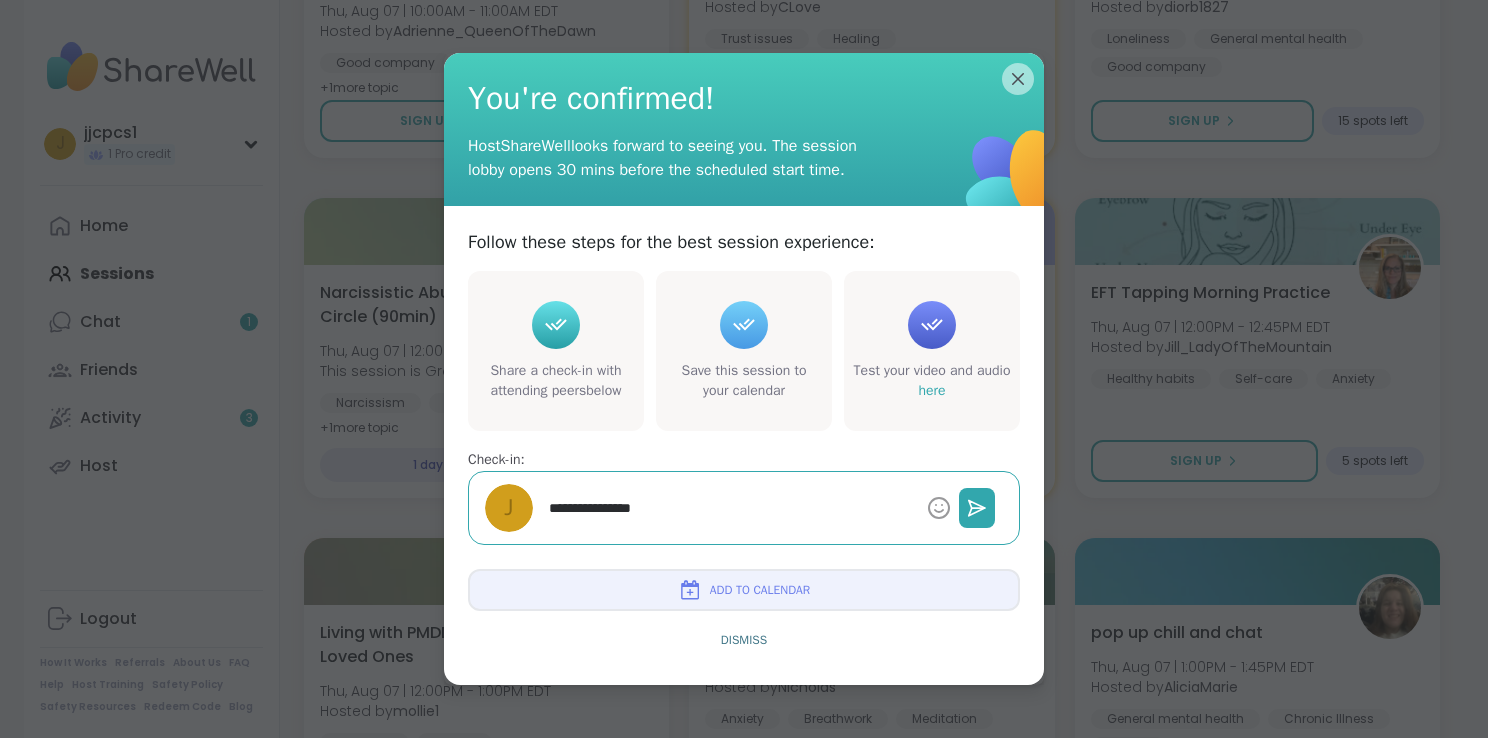 type on "*" 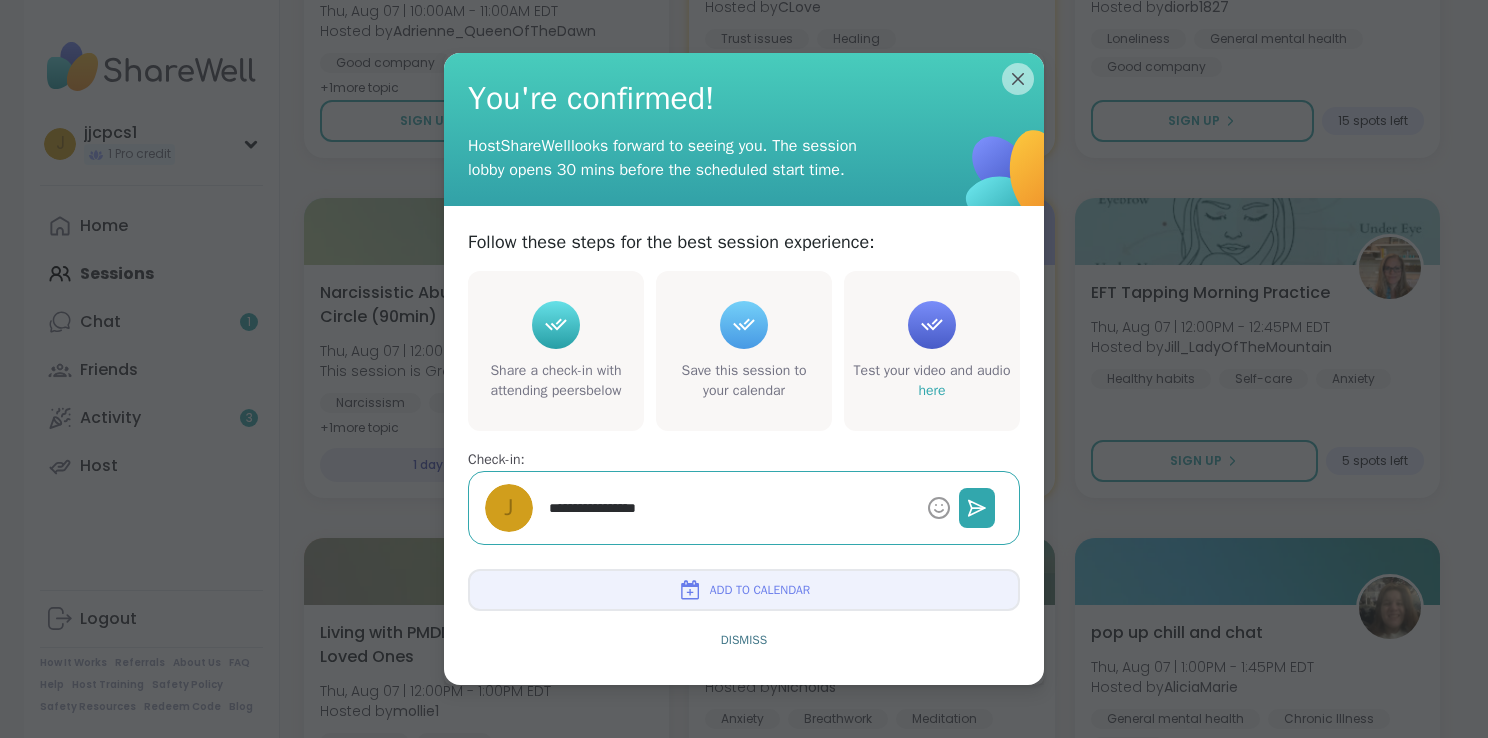 type on "*" 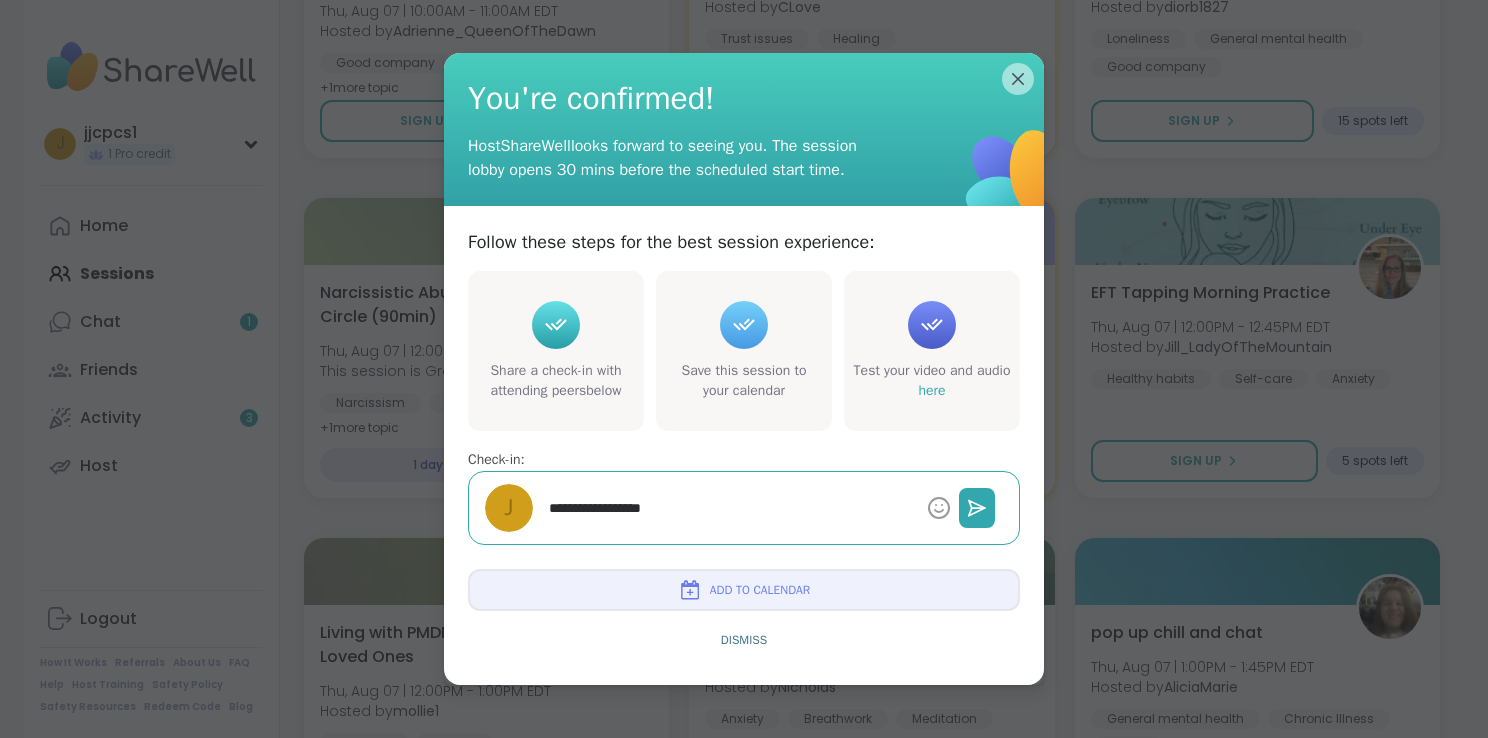 type on "*" 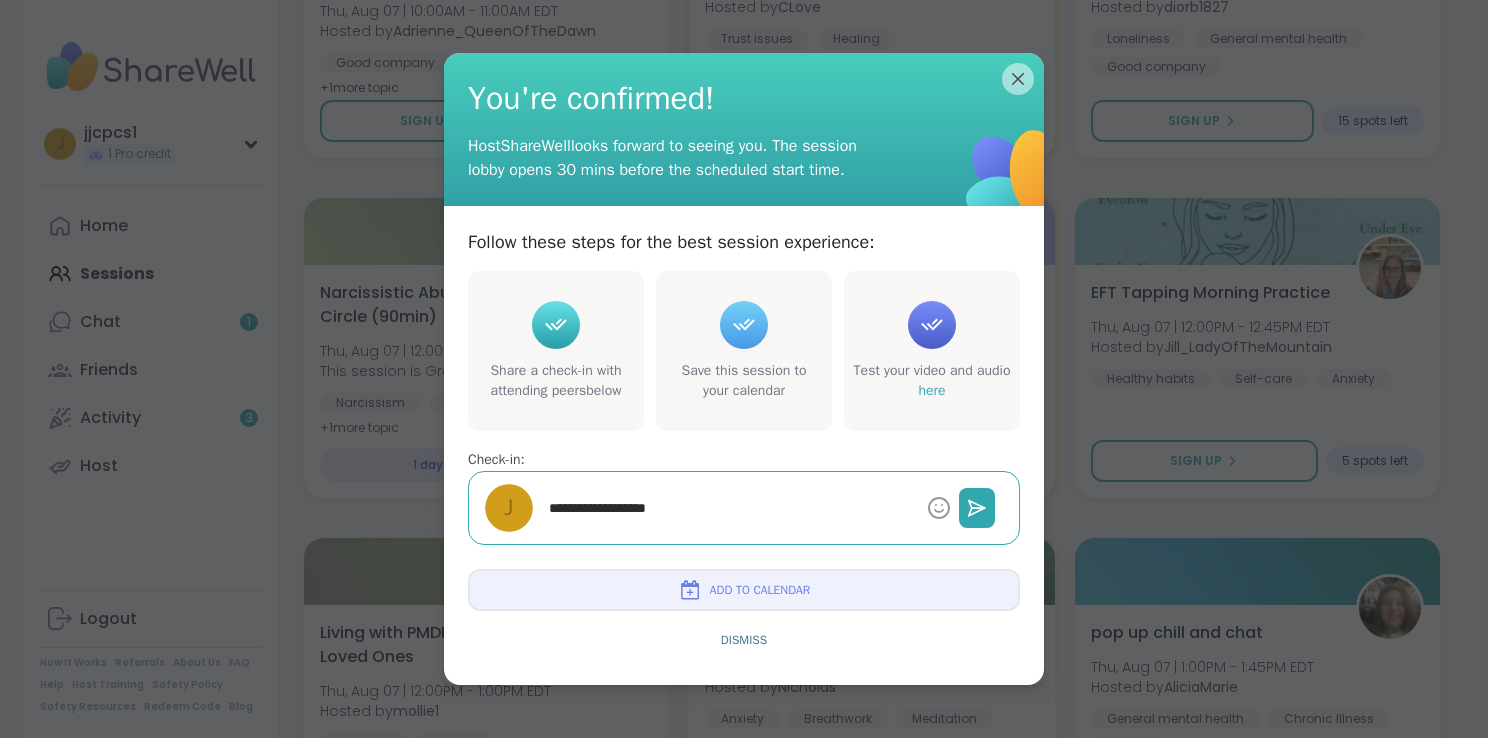 type on "*" 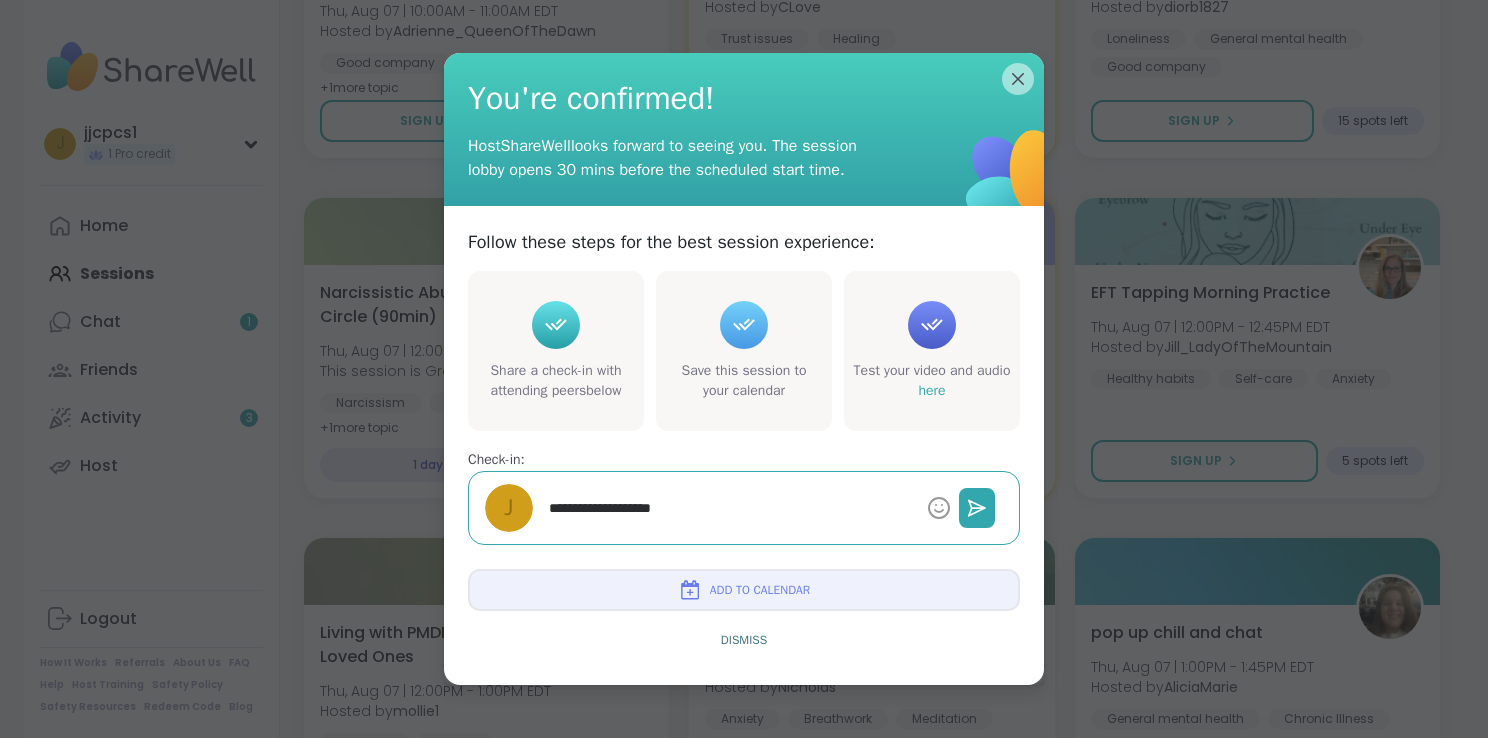 type on "*" 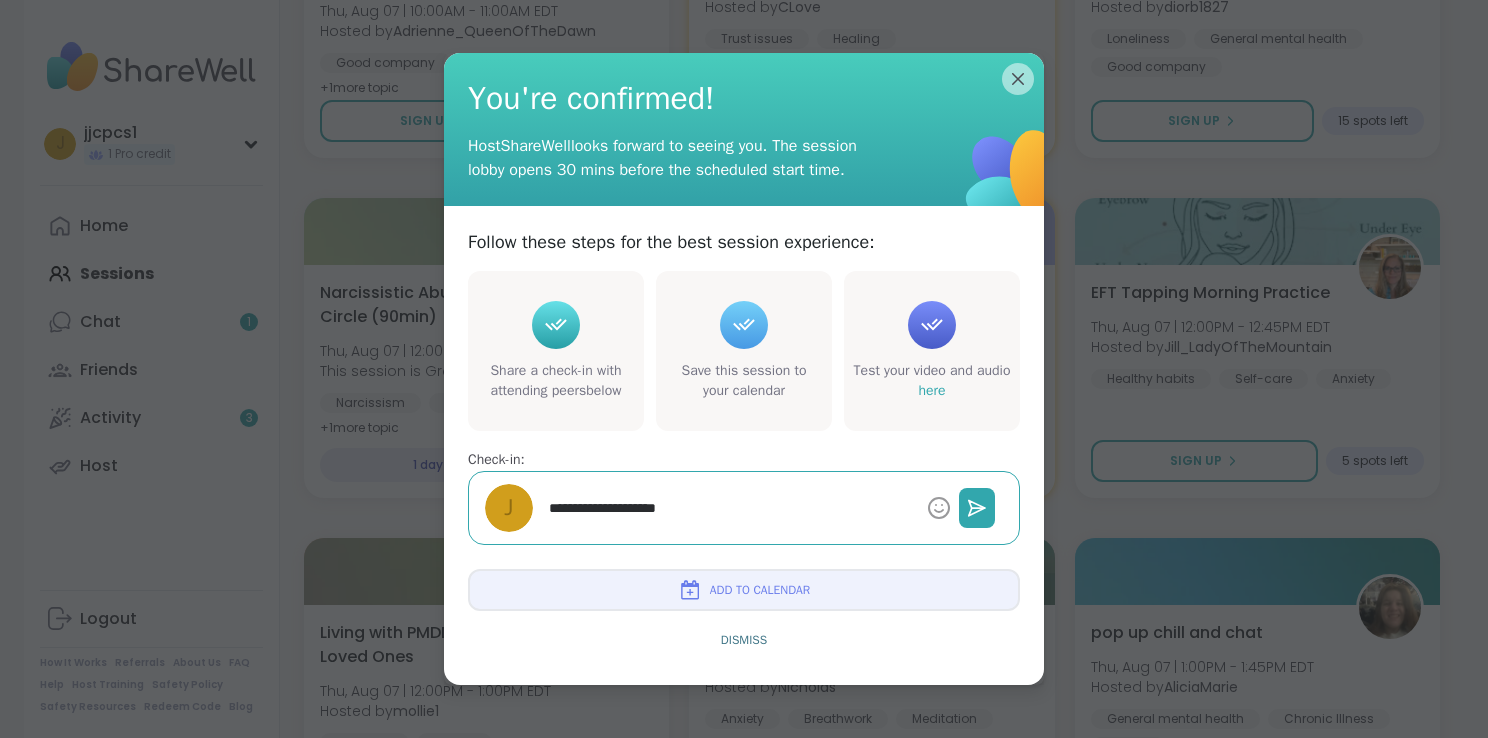 type on "*" 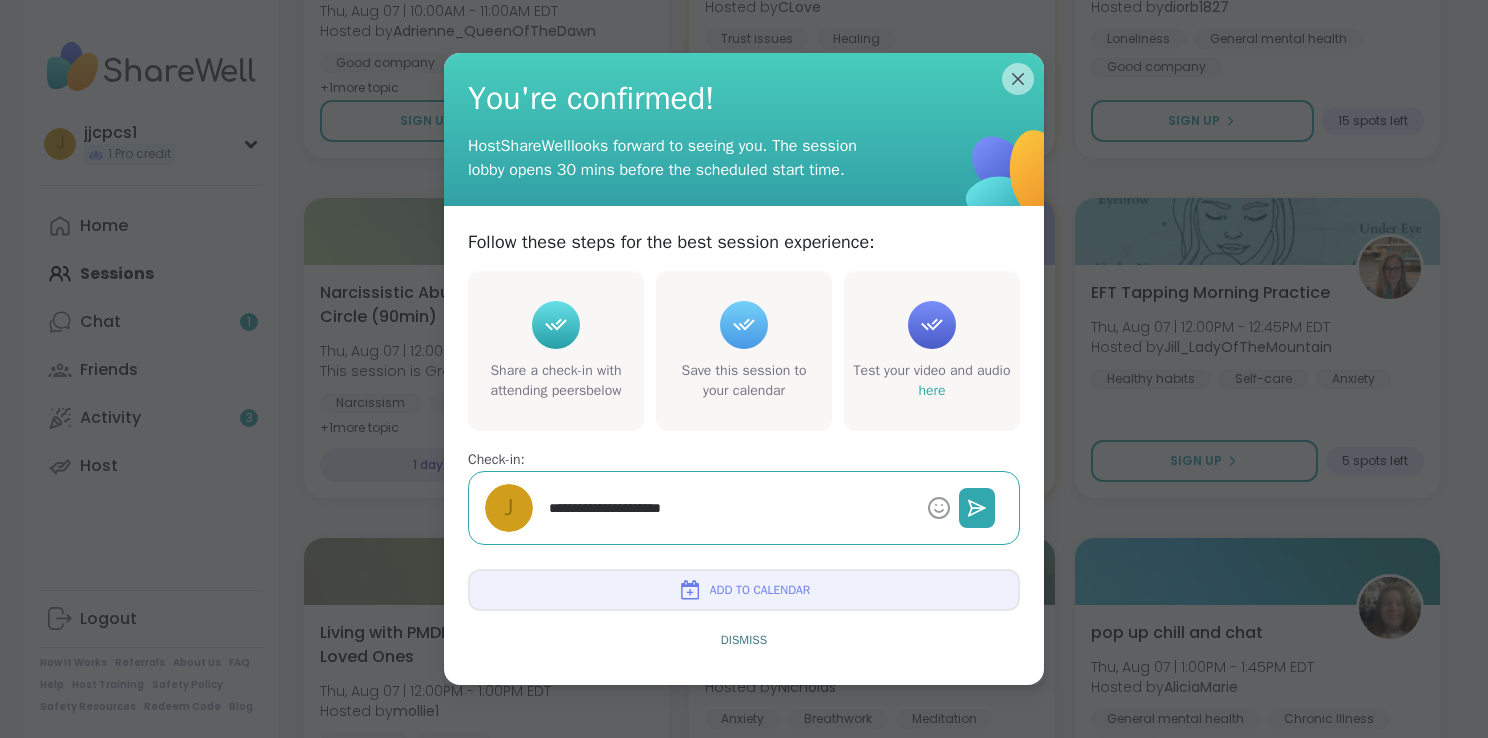 type on "*" 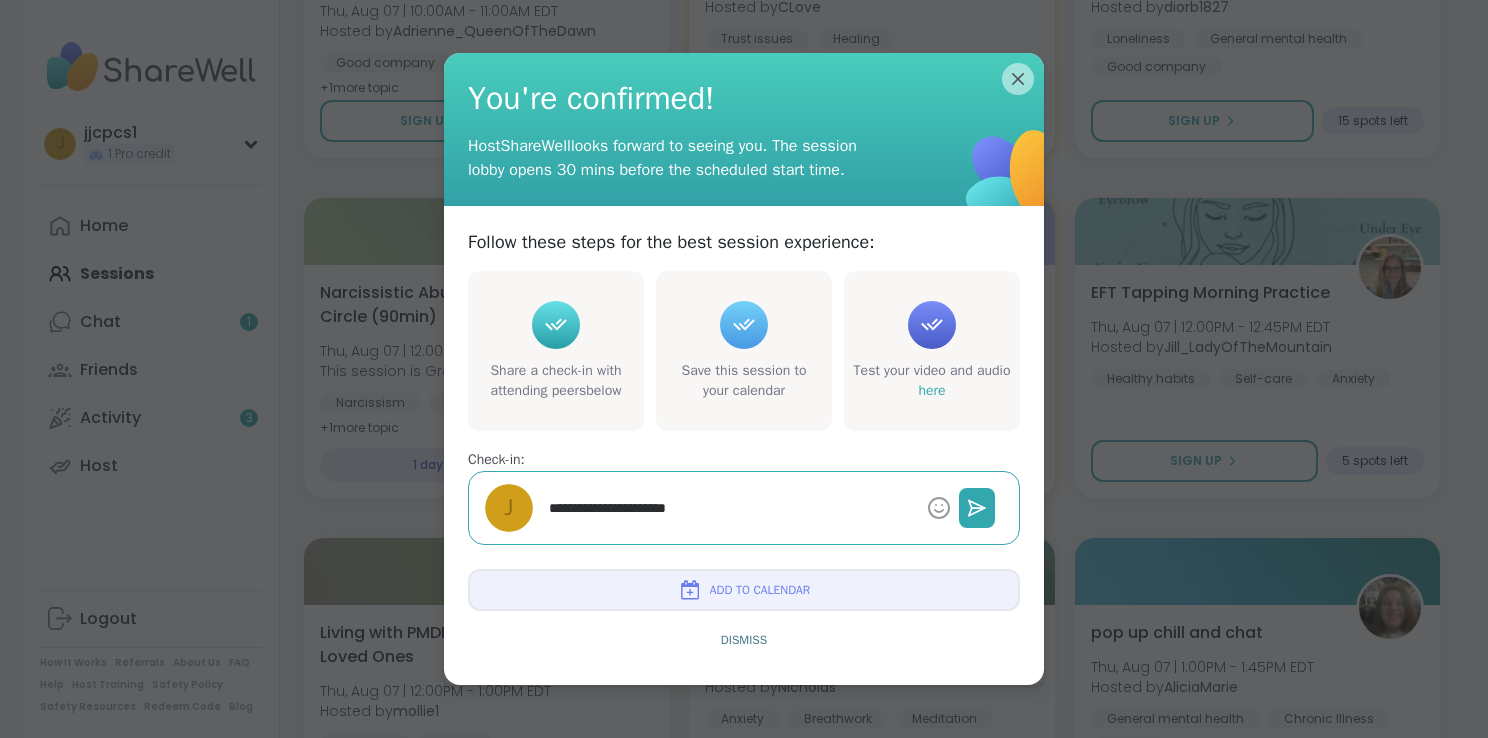 type on "*" 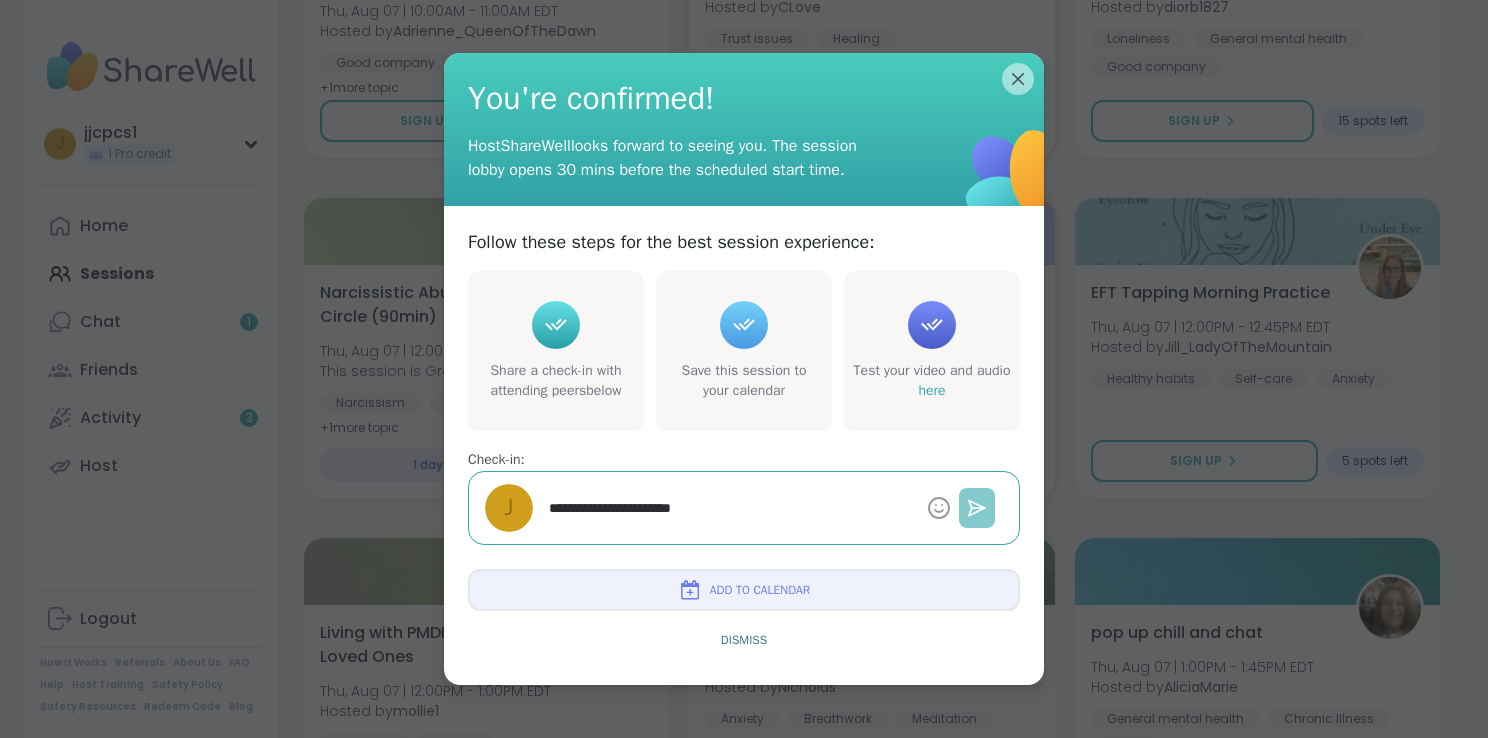 type on "**********" 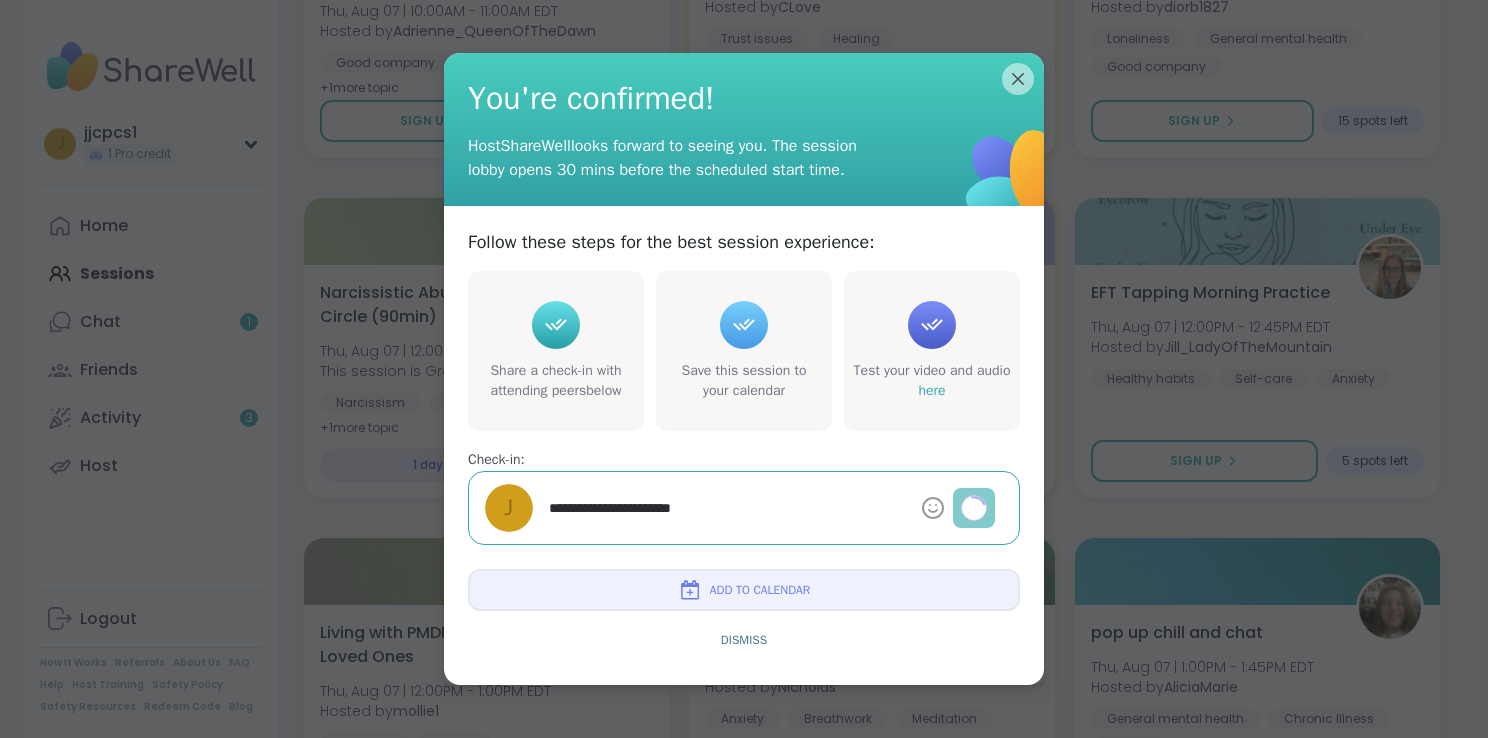 type on "*" 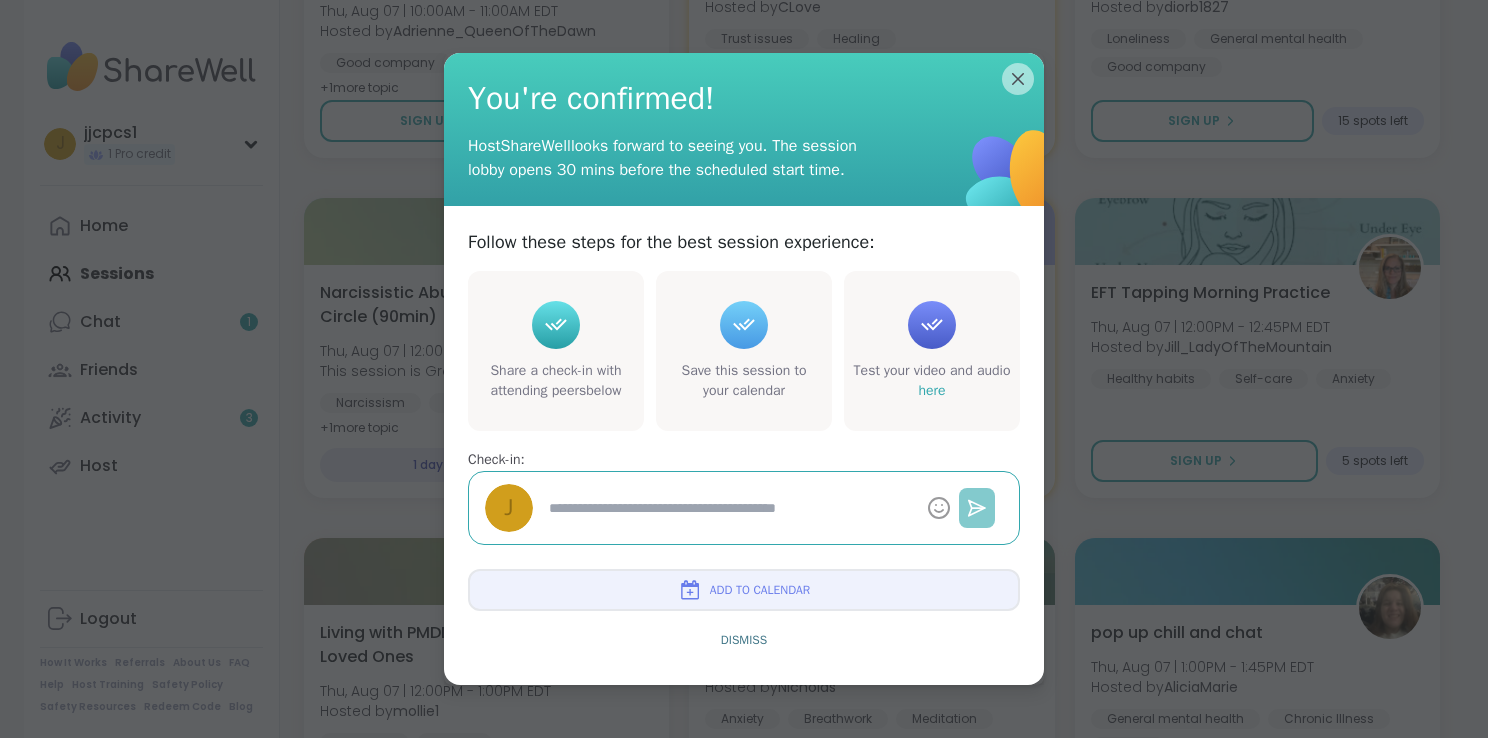 click on "Add to Calendar" at bounding box center [760, 590] 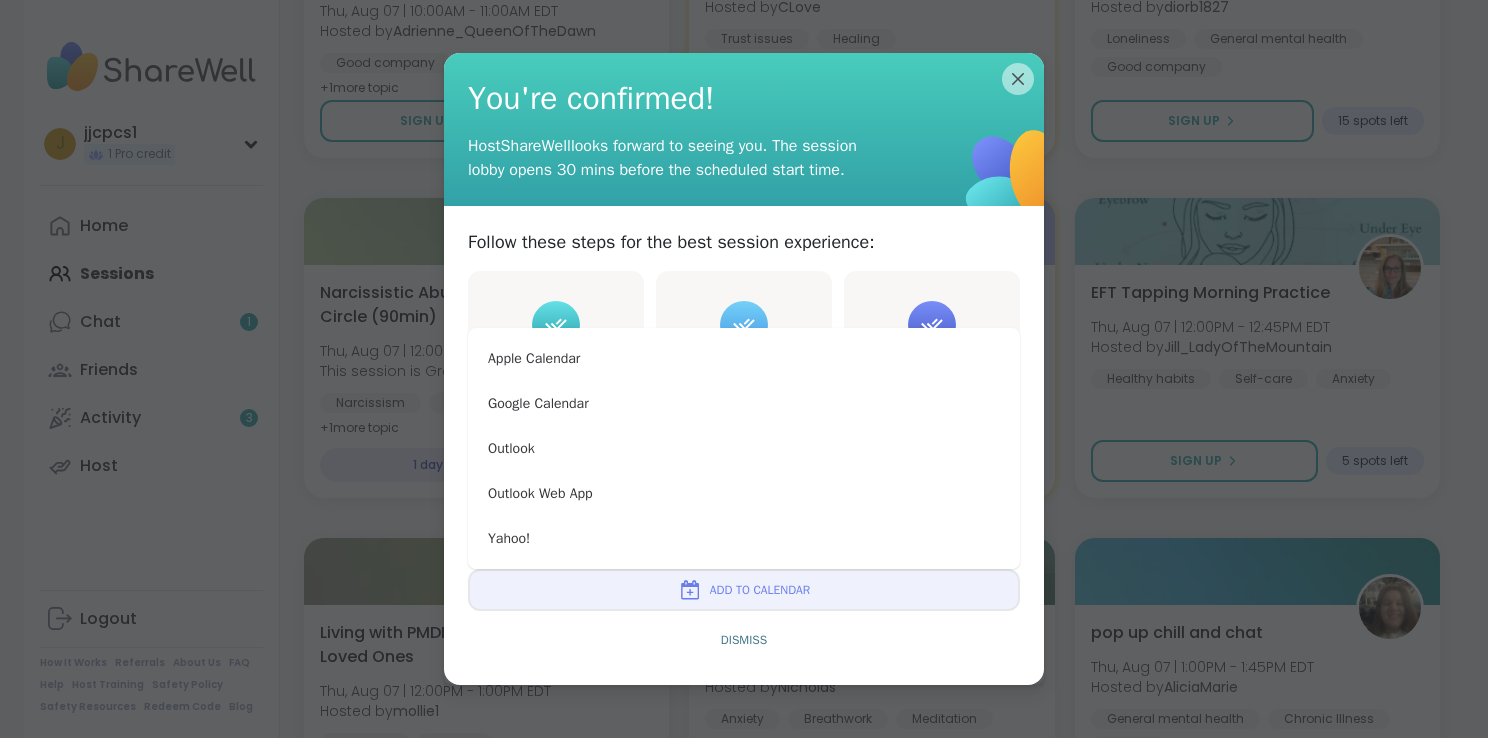 click on "Add to Calendar" at bounding box center (760, 590) 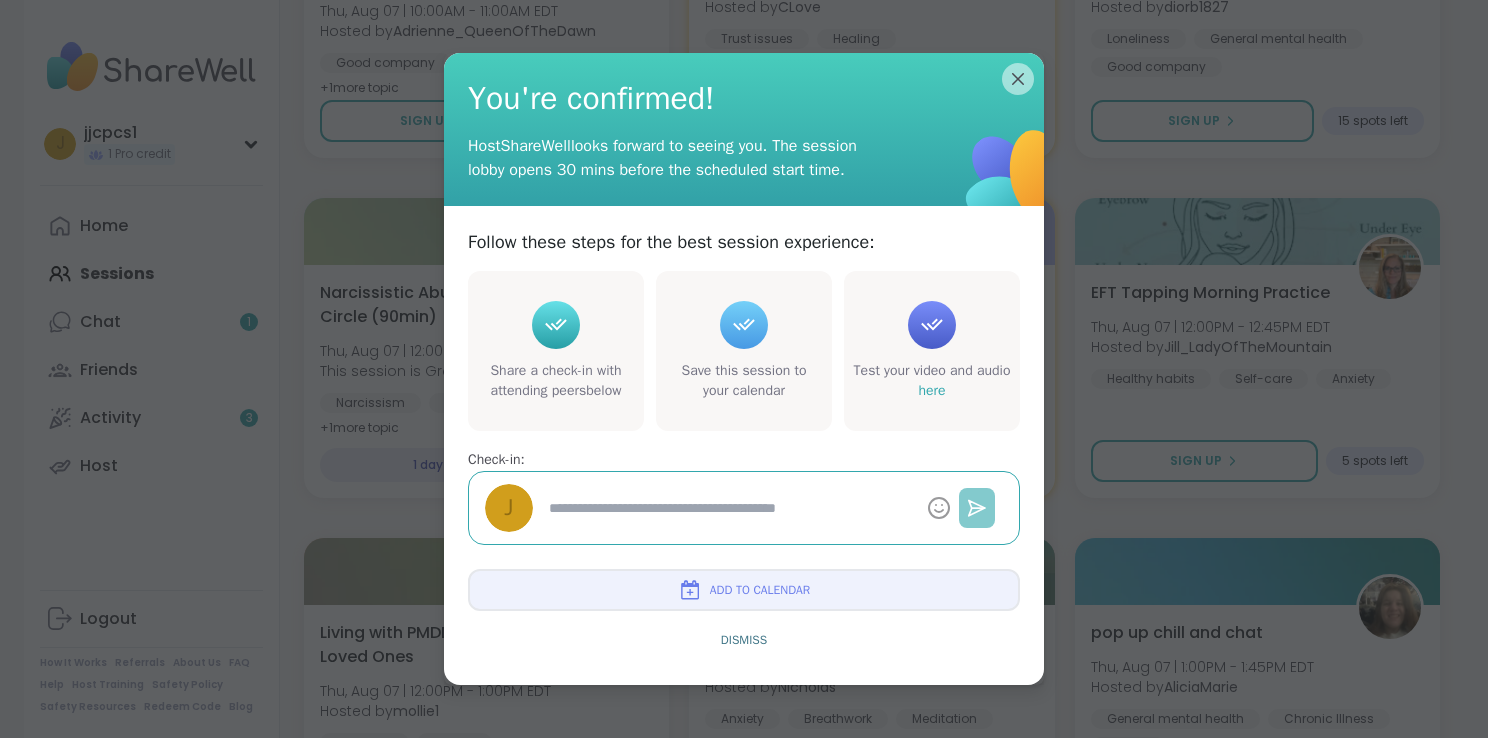 click on "Add to Calendar" at bounding box center (760, 590) 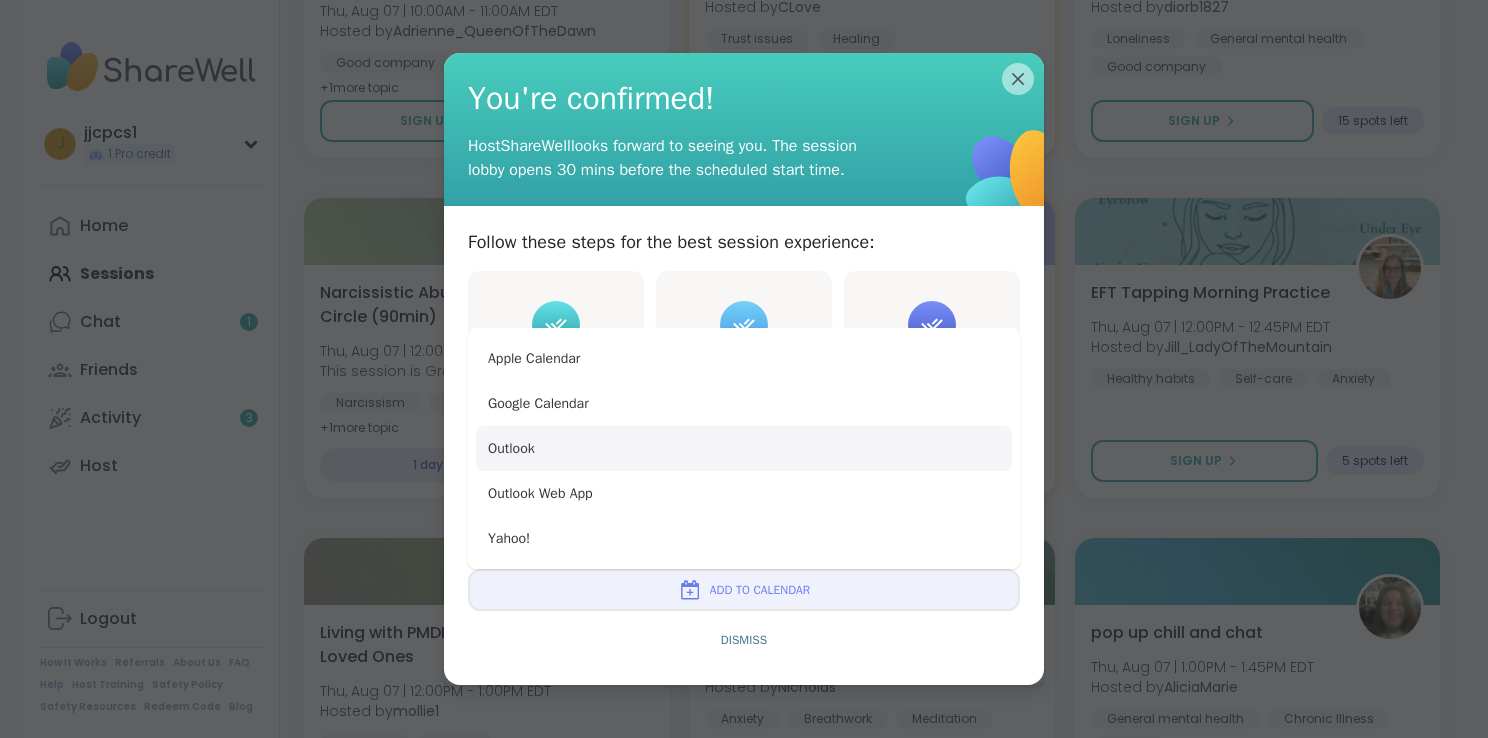 click on "Outlook" at bounding box center [744, 448] 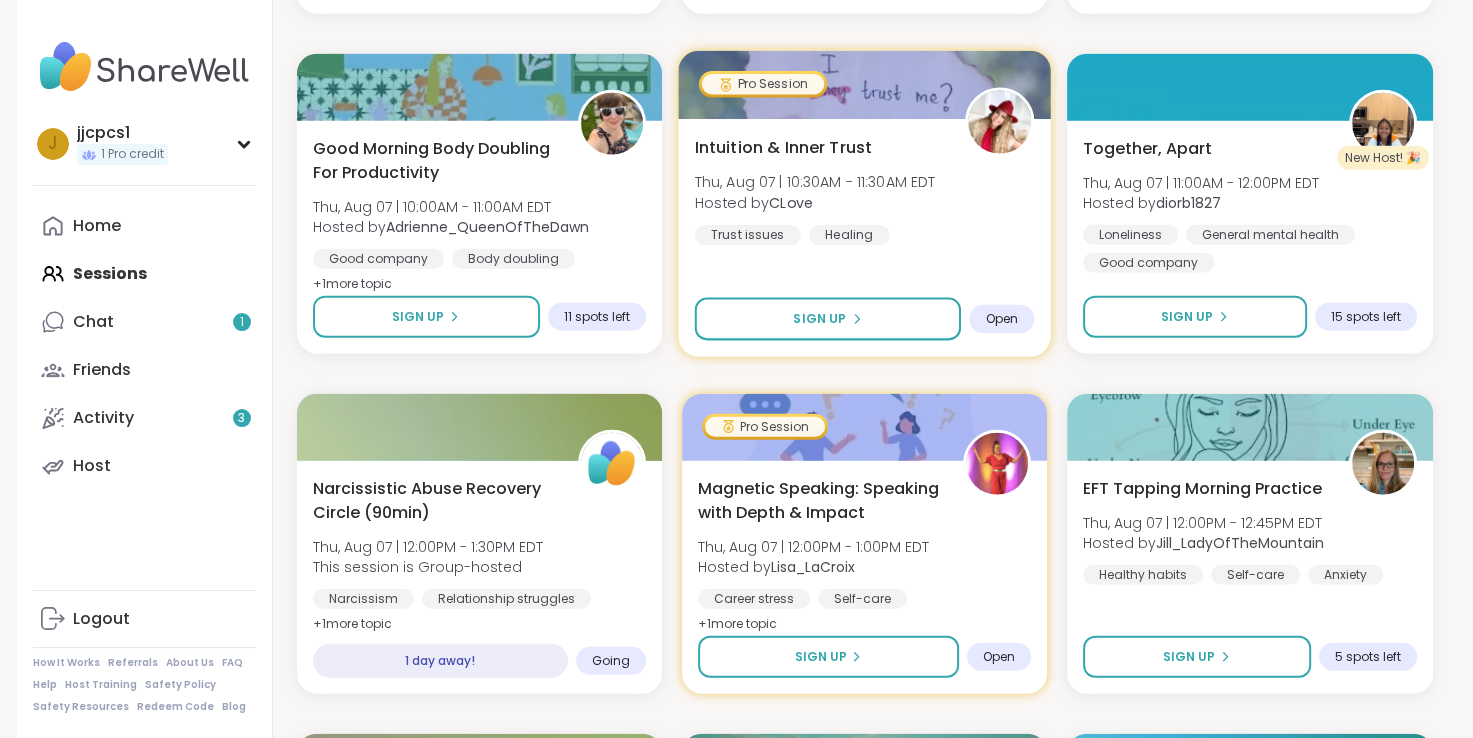 scroll, scrollTop: 4776, scrollLeft: 0, axis: vertical 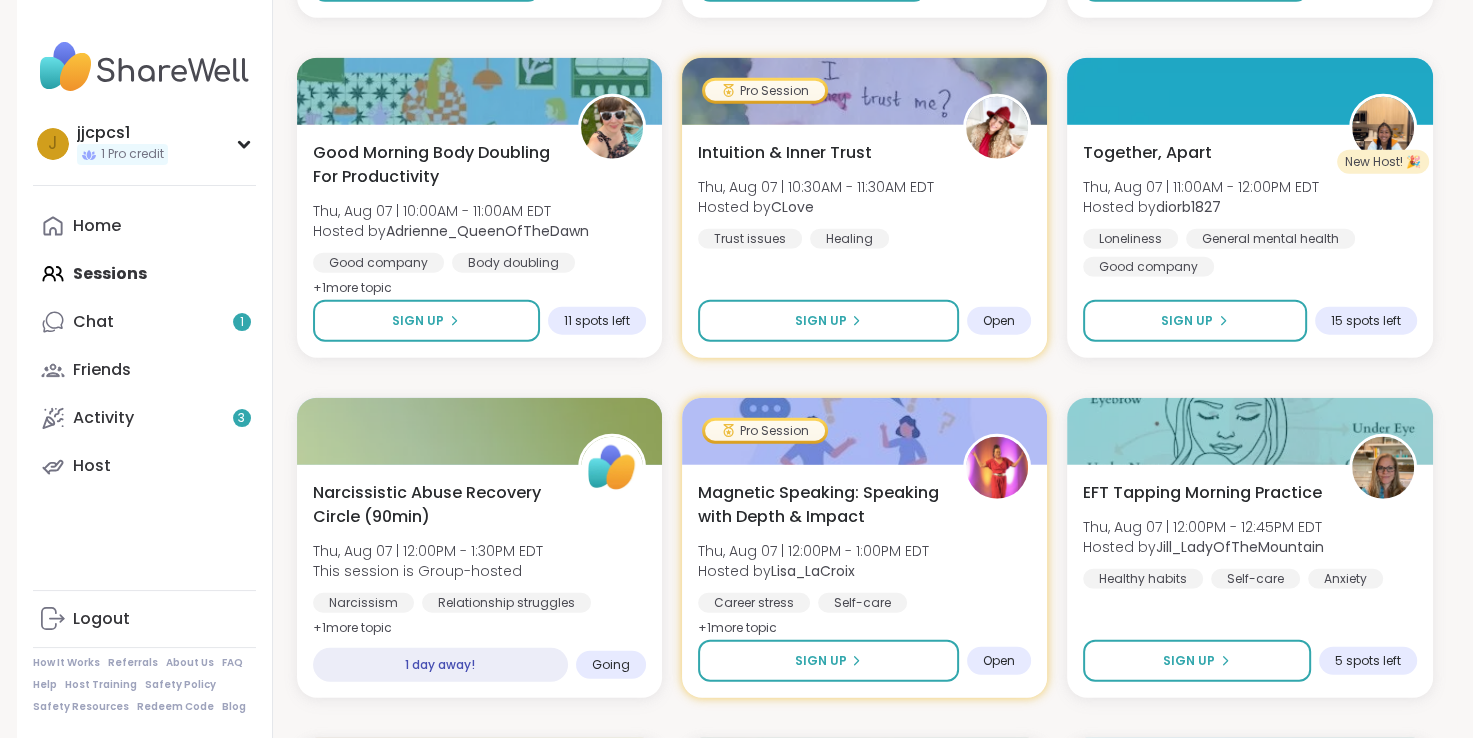 click on "Home Sessions Chat 1 Friends Activity 3 Host" at bounding box center [144, 346] 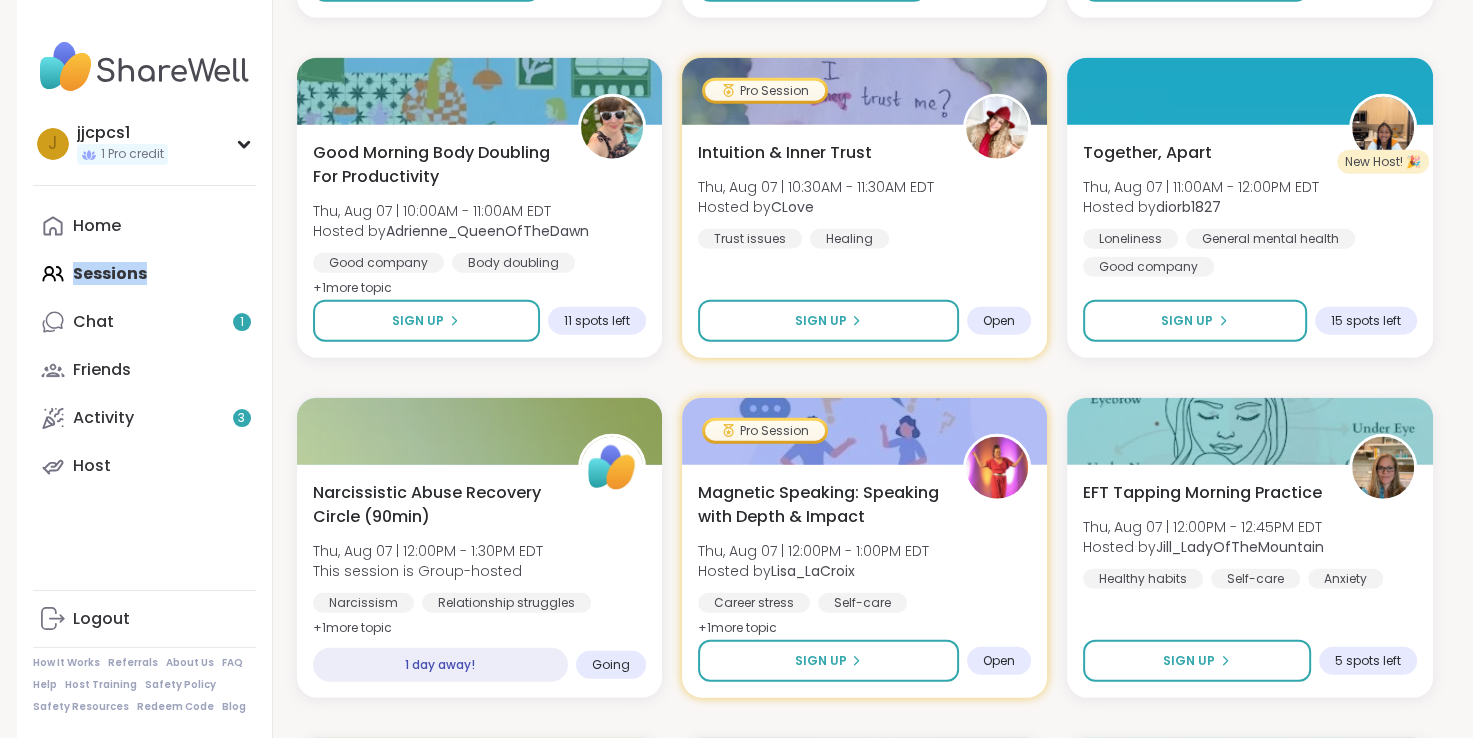 click on "Home Sessions Chat 1 Friends Activity 3 Host" at bounding box center [144, 346] 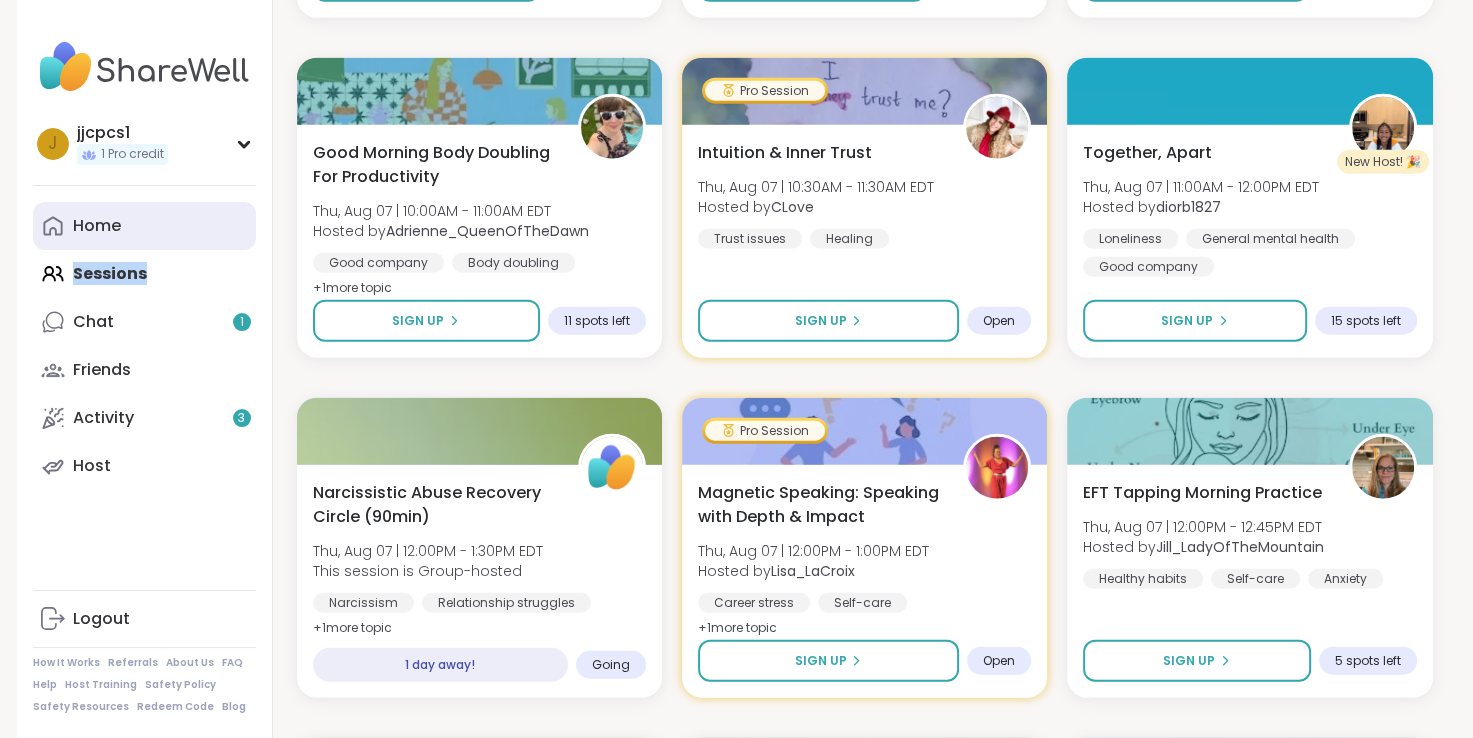 click on "Home" at bounding box center (97, 226) 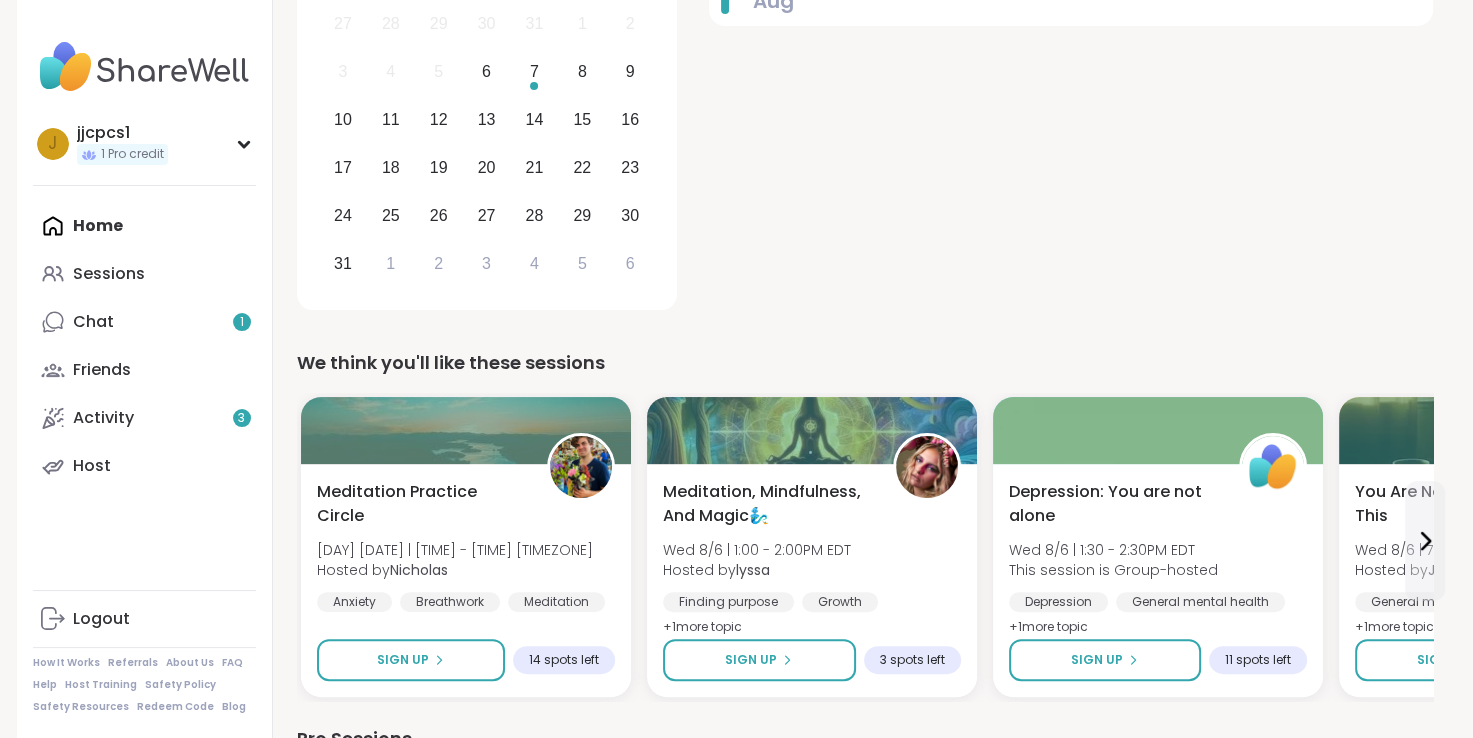 scroll, scrollTop: 500, scrollLeft: 0, axis: vertical 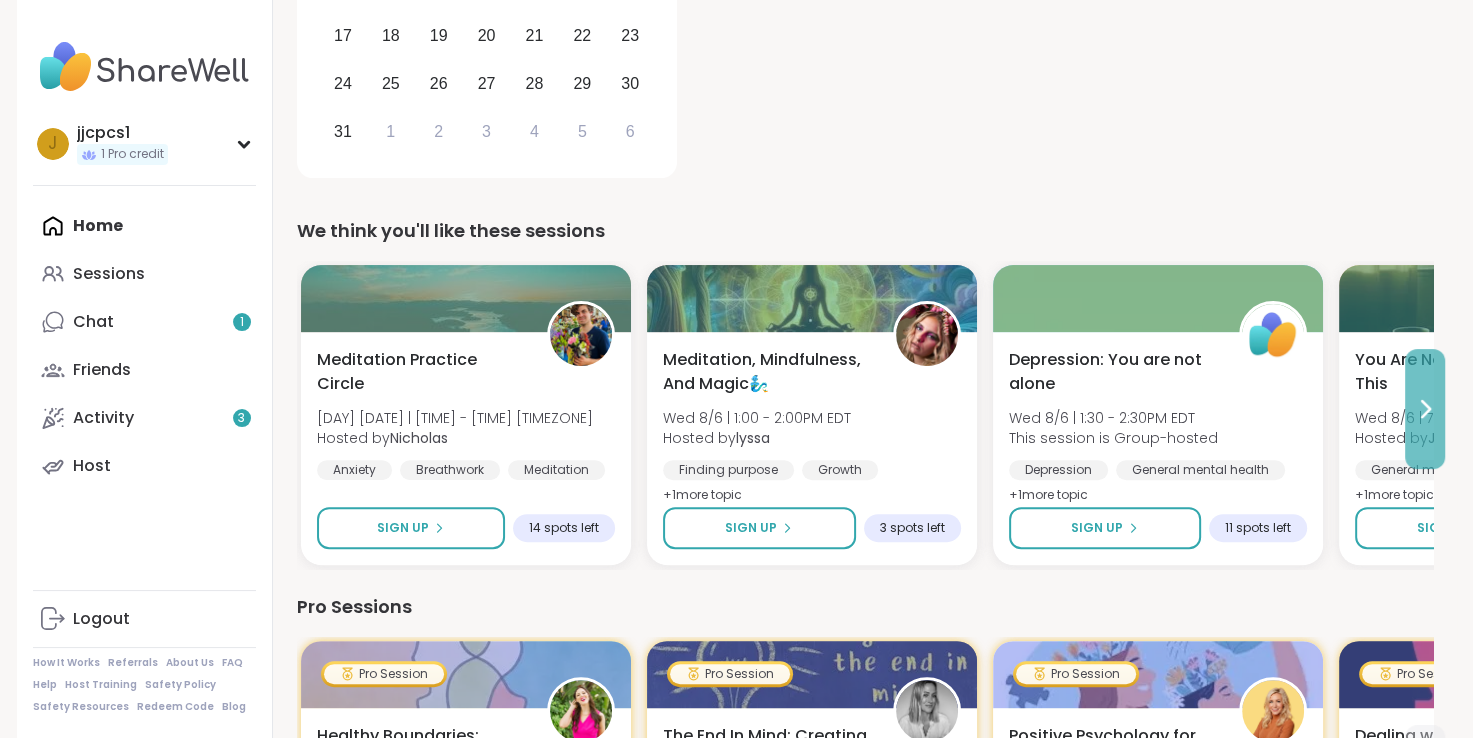 click 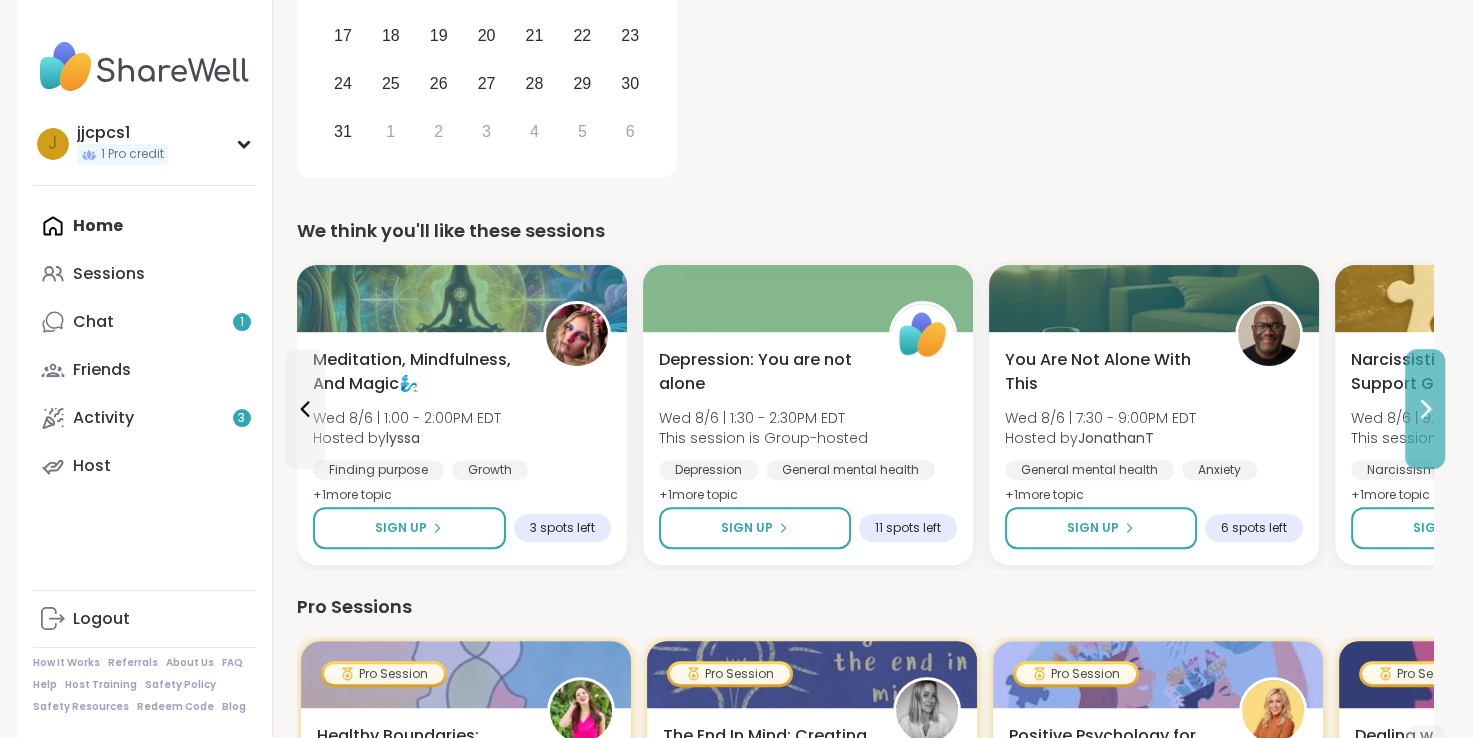 click 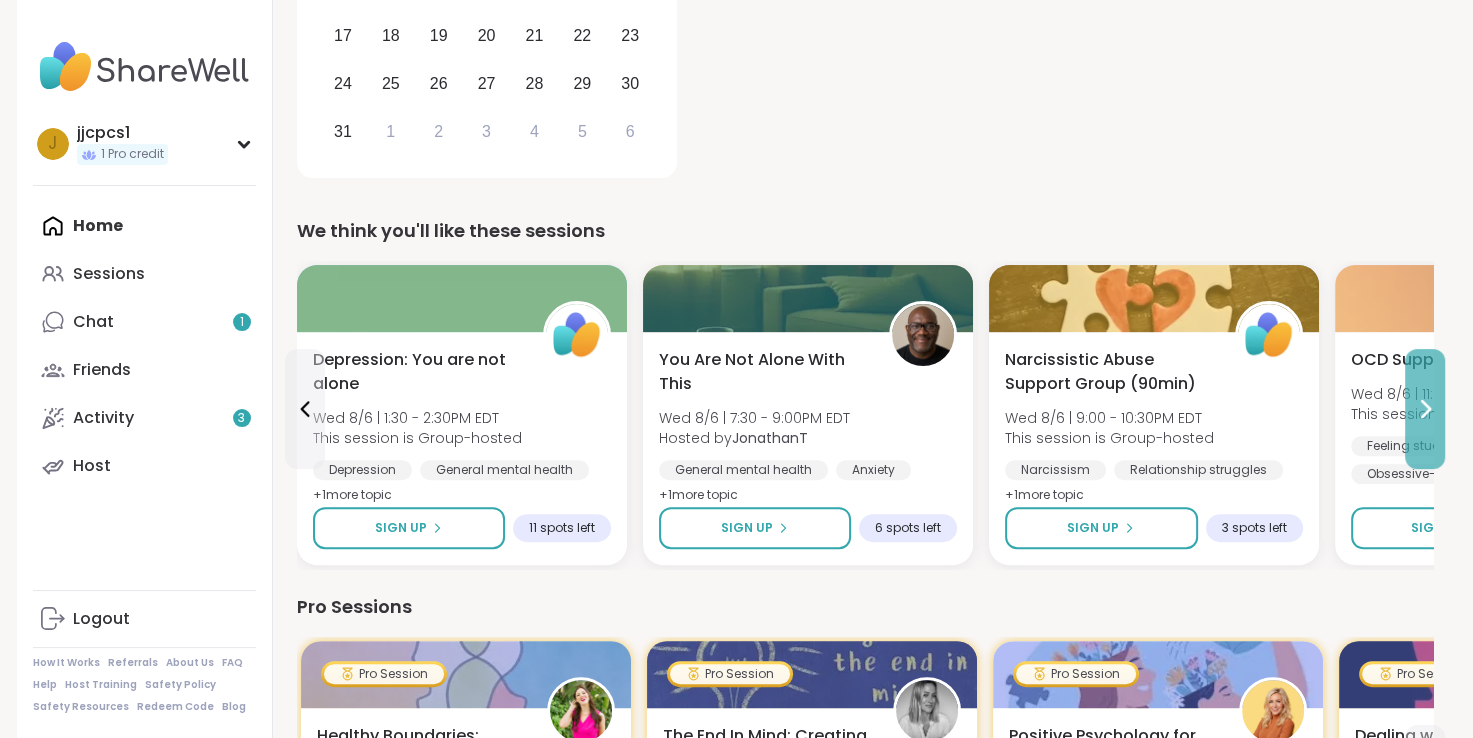 click 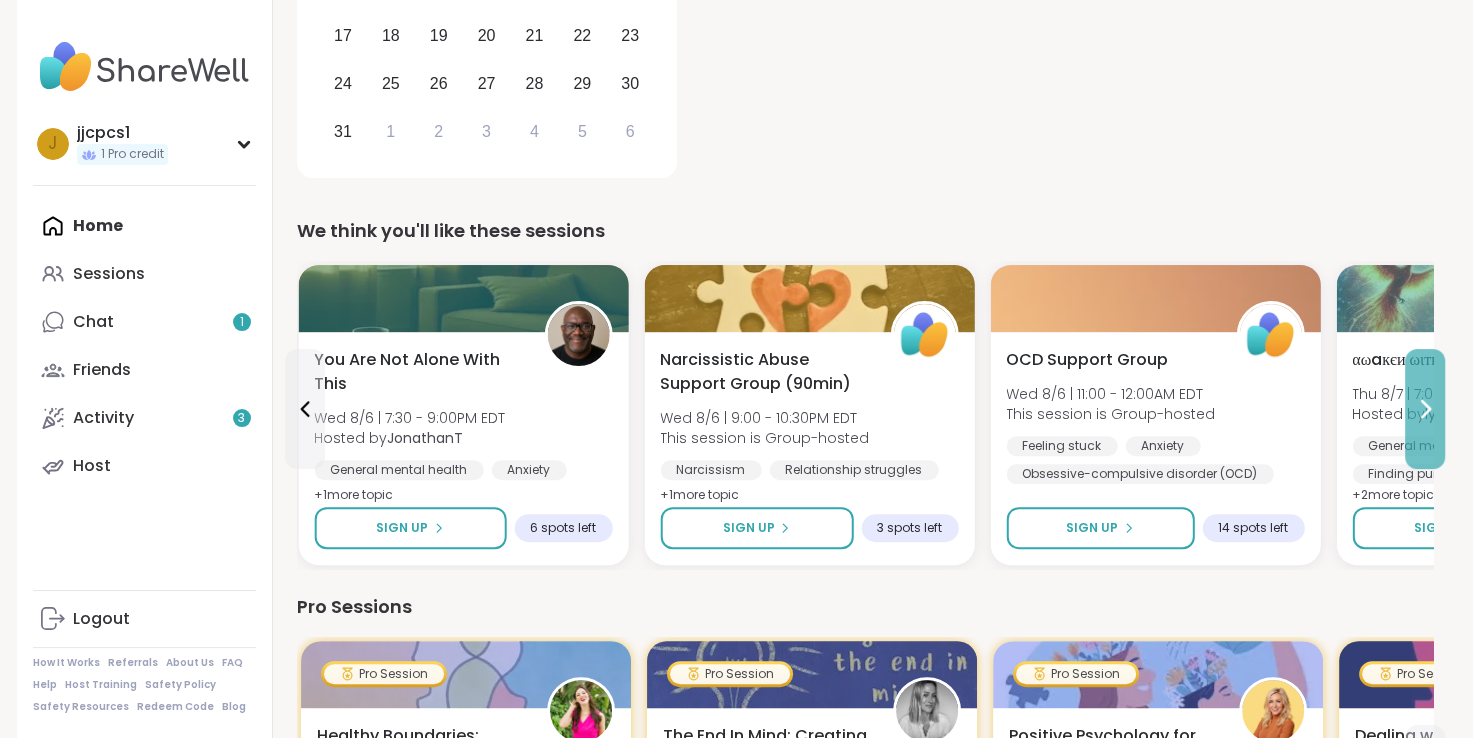click 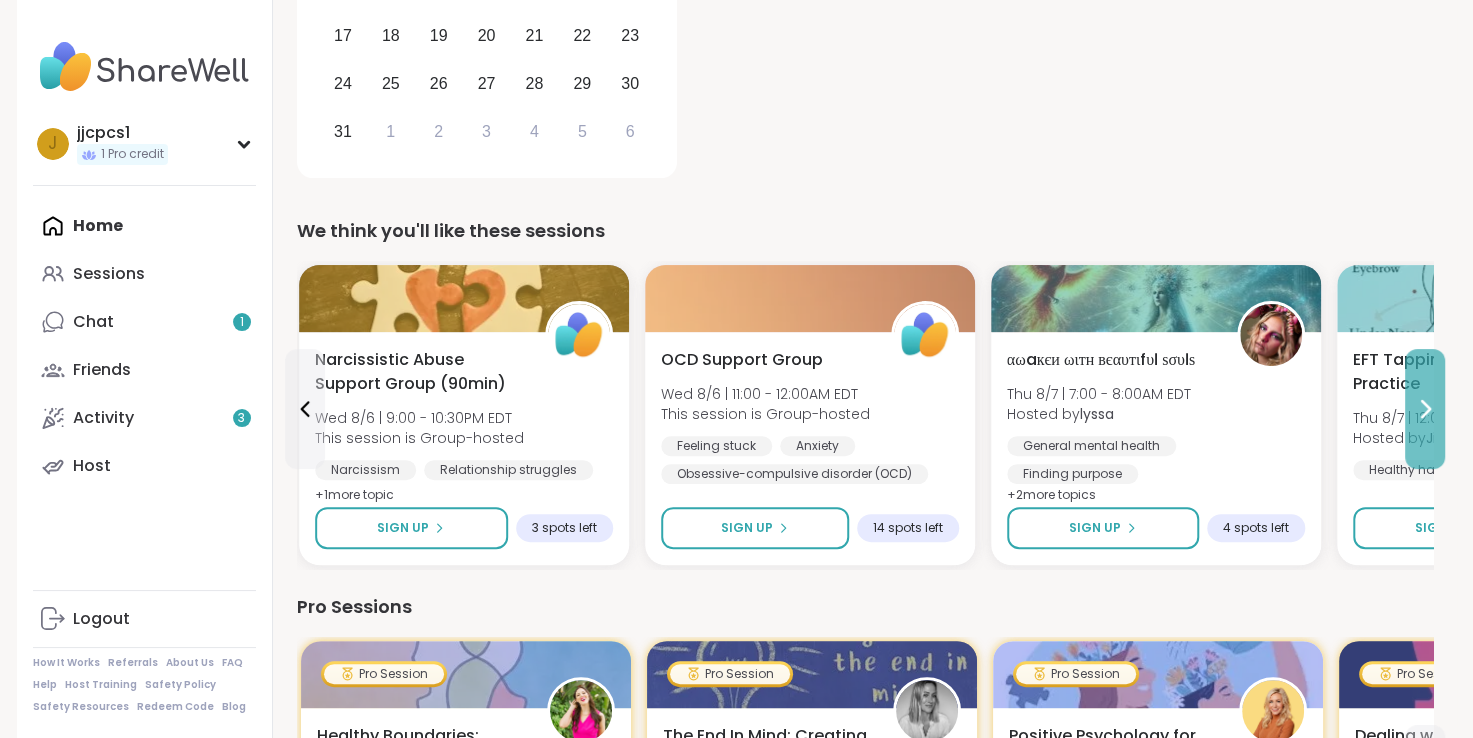 click 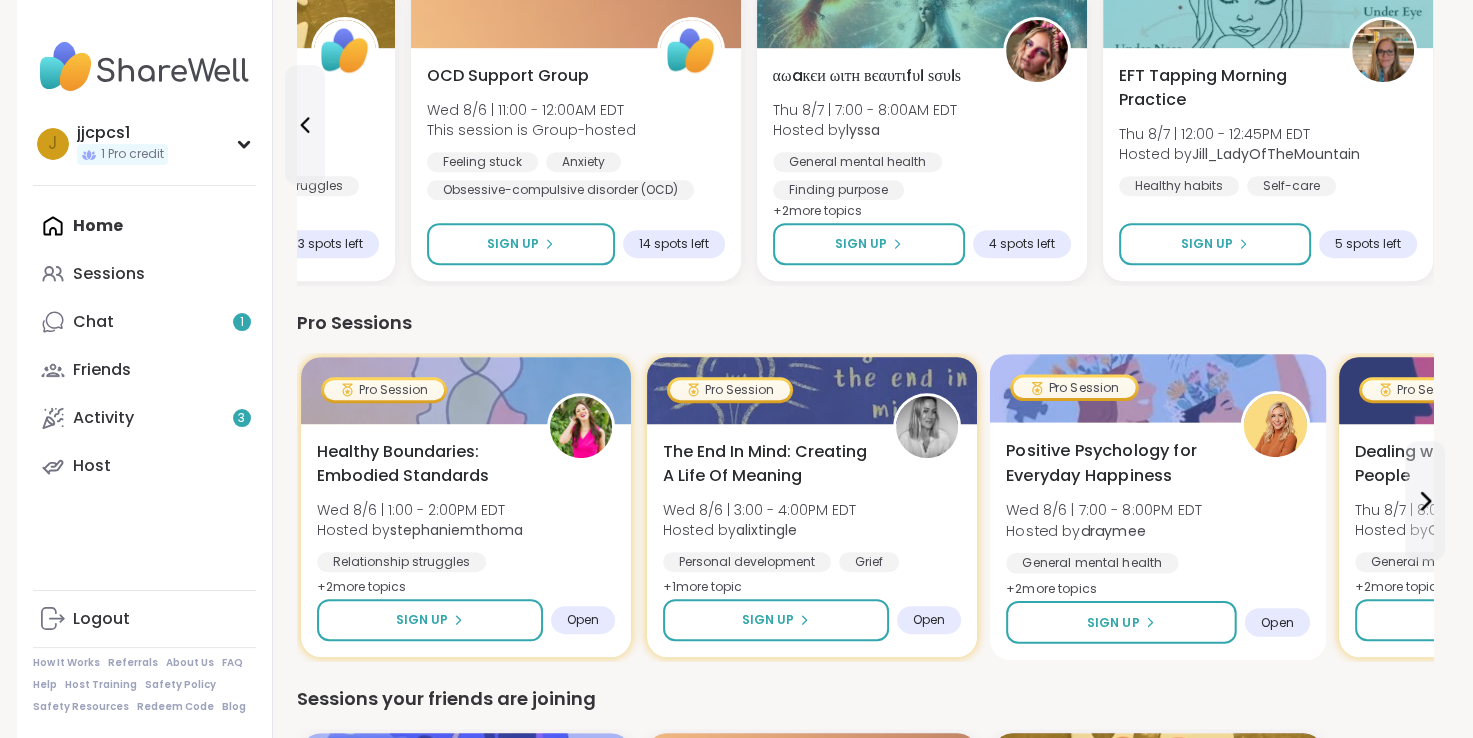 scroll, scrollTop: 900, scrollLeft: 0, axis: vertical 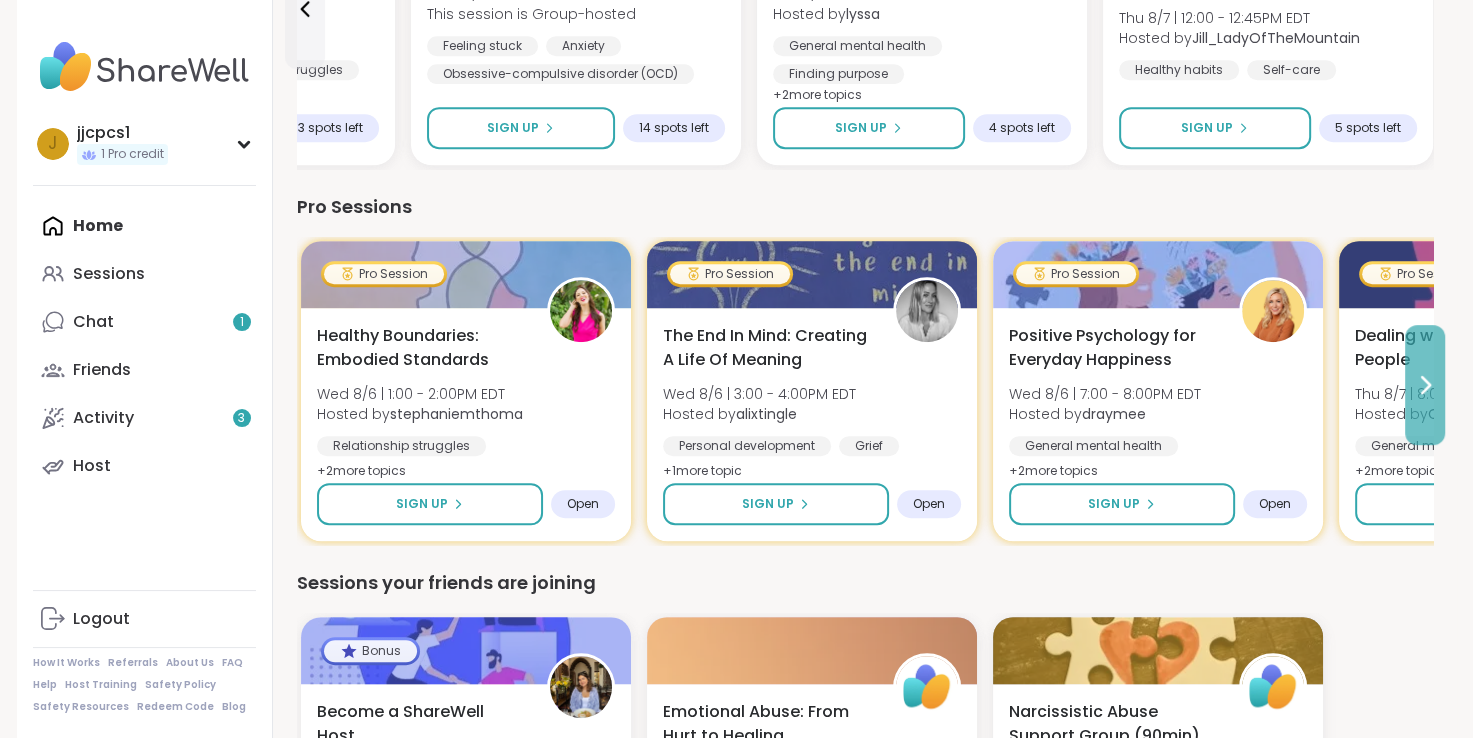 click 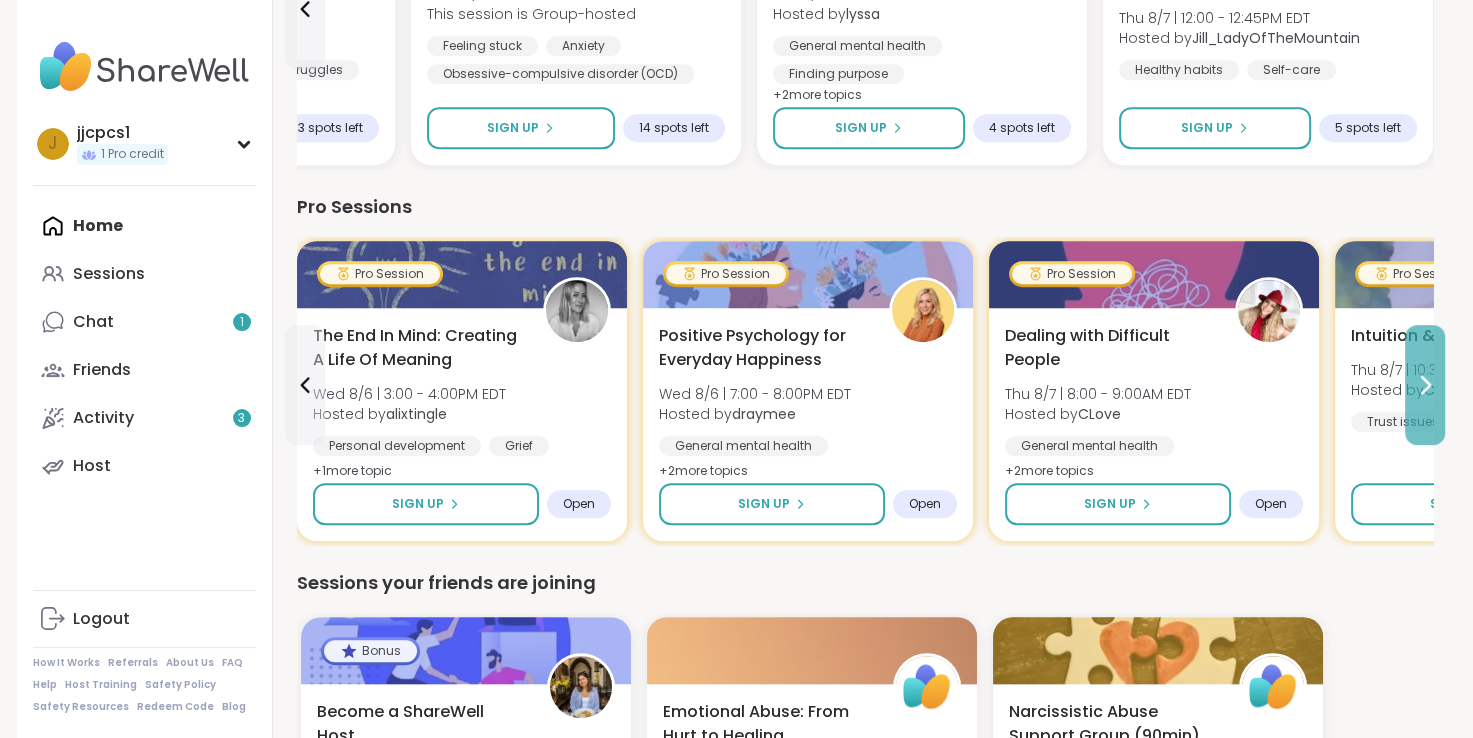 click 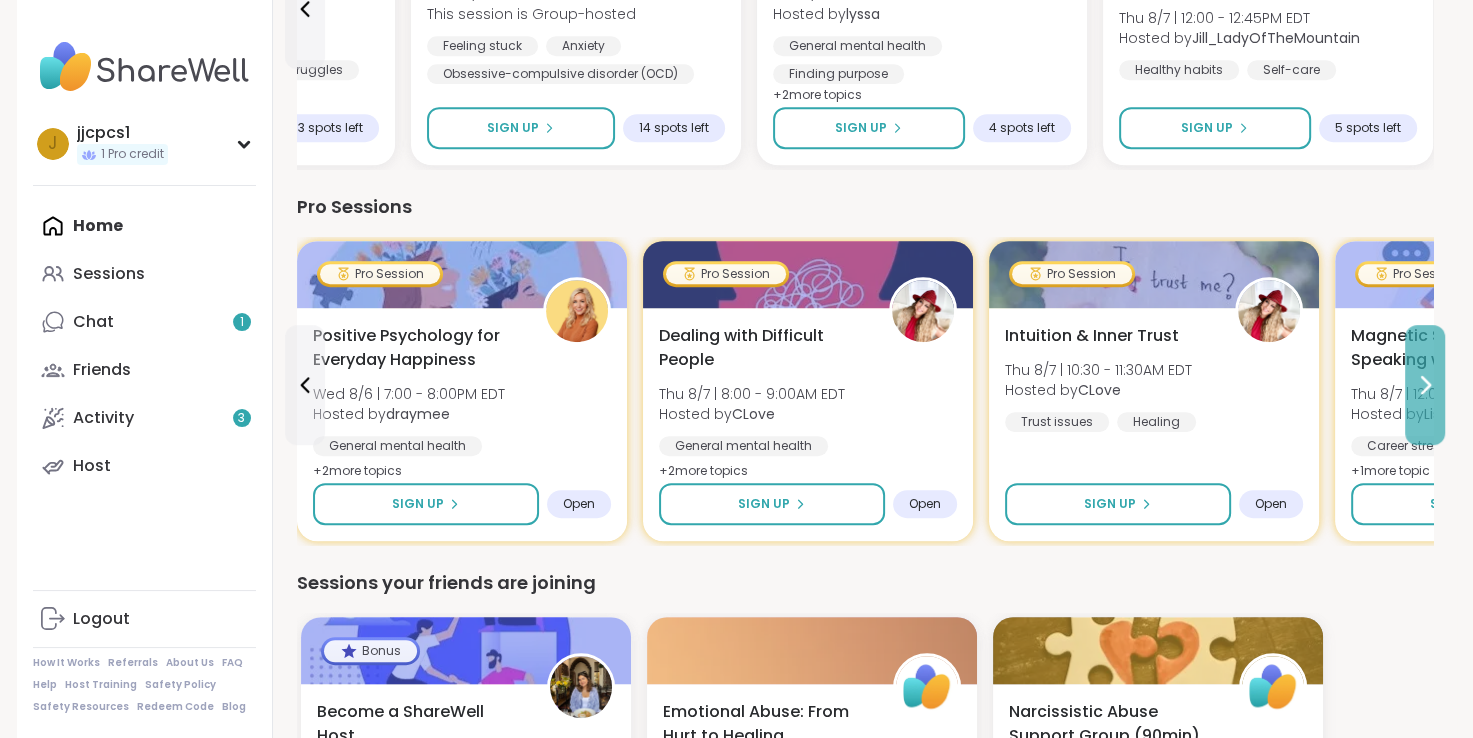 click 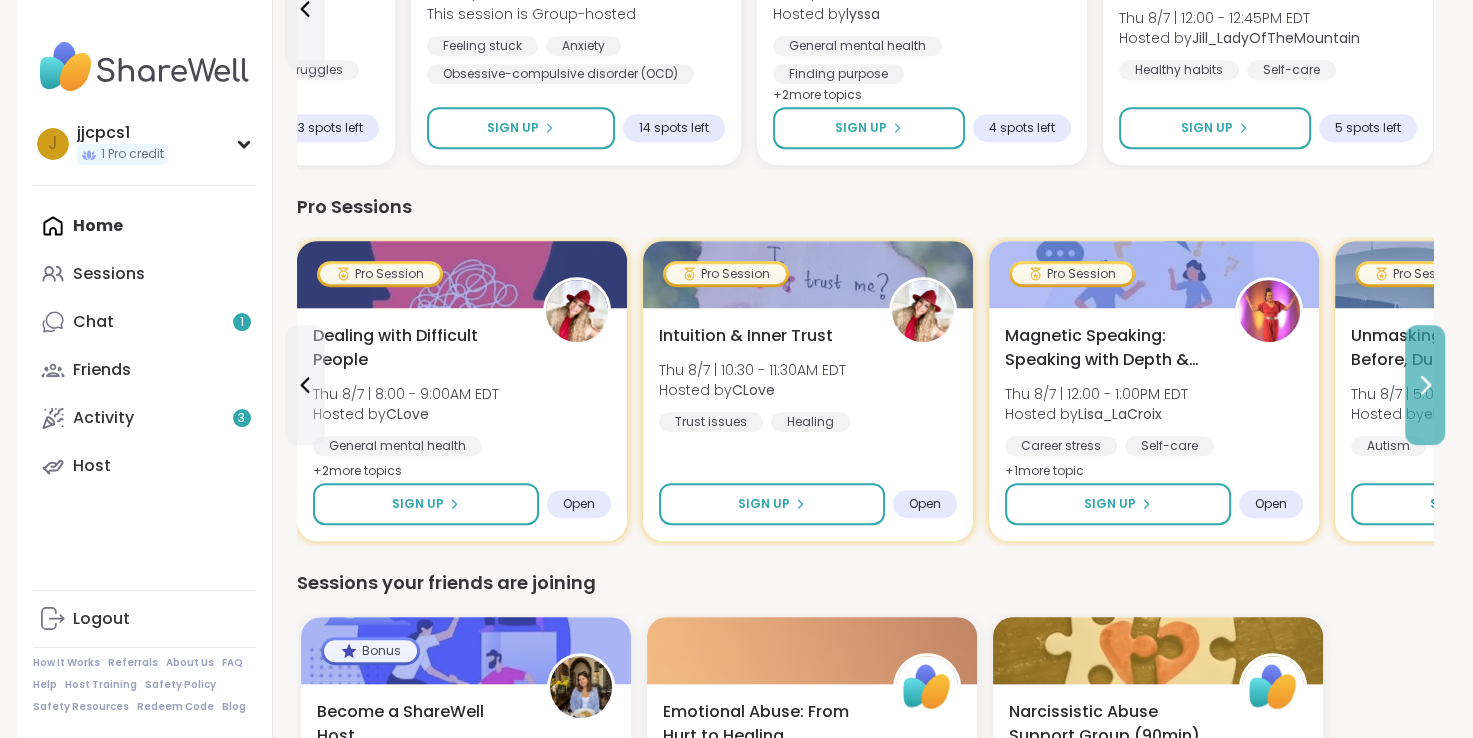 click 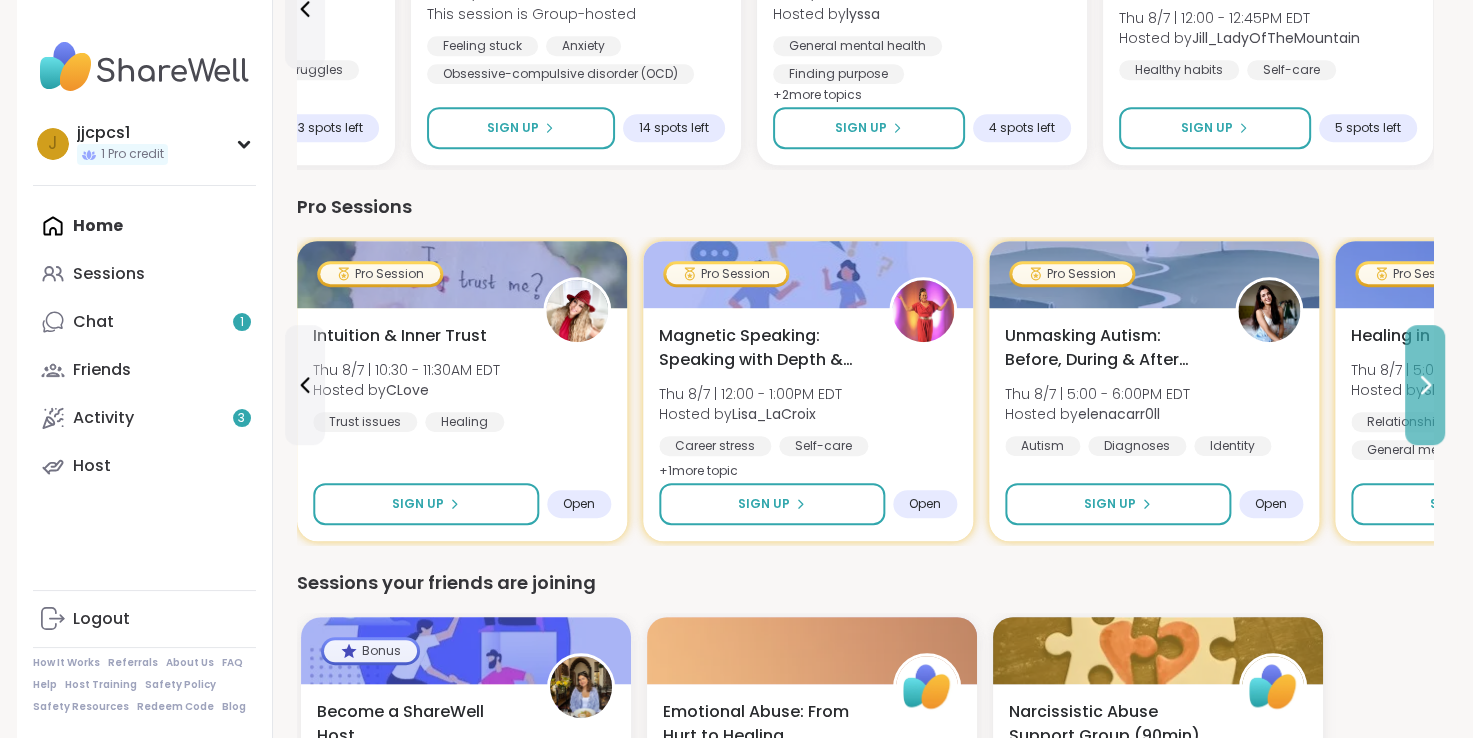 click 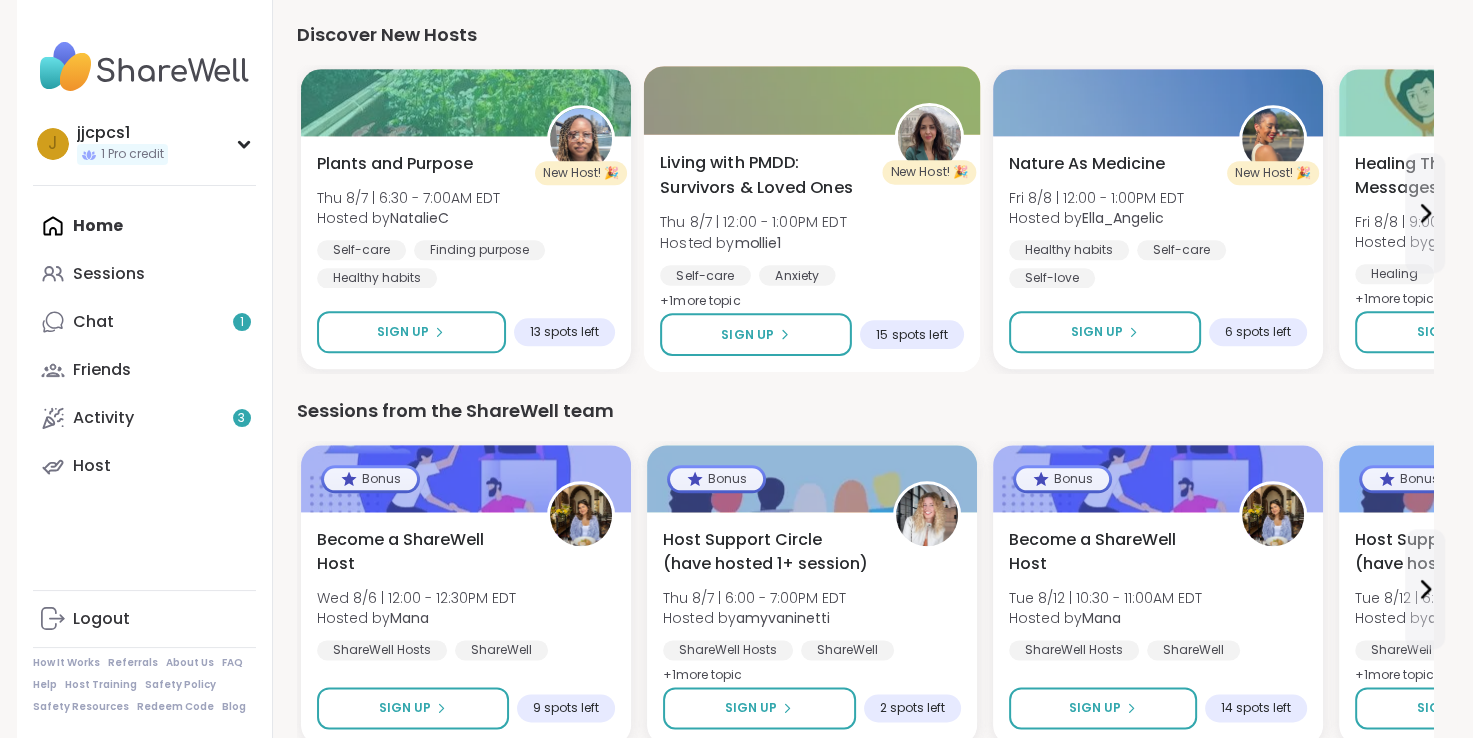 scroll, scrollTop: 2295, scrollLeft: 0, axis: vertical 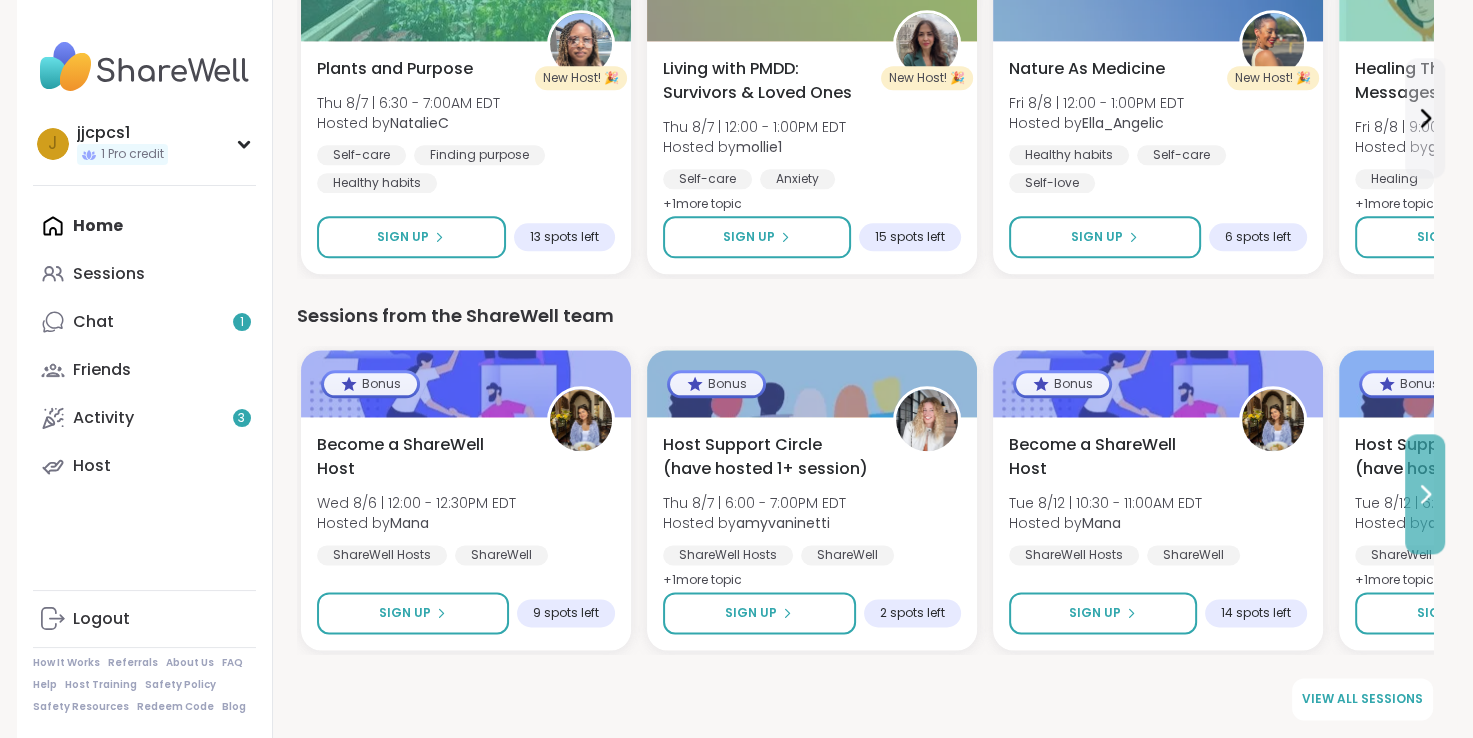 click 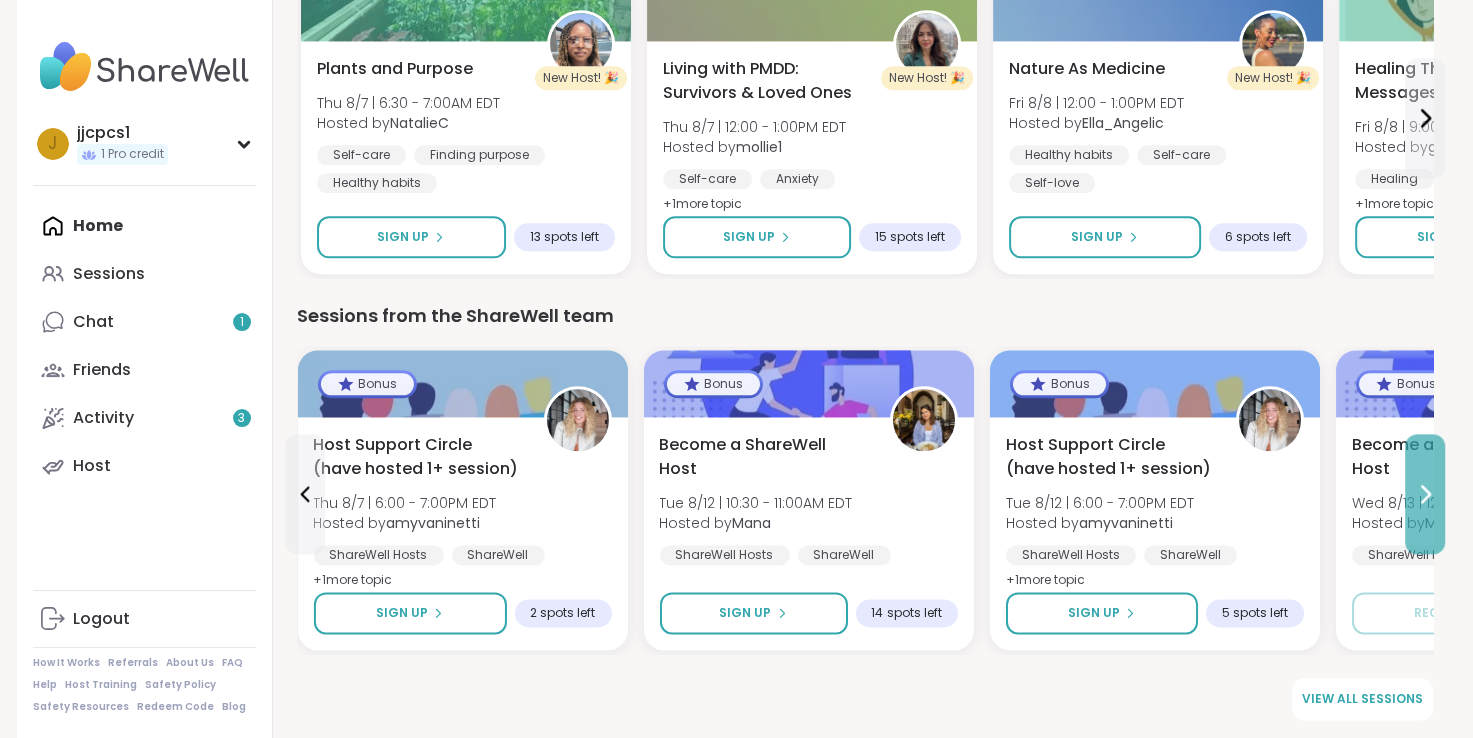 click 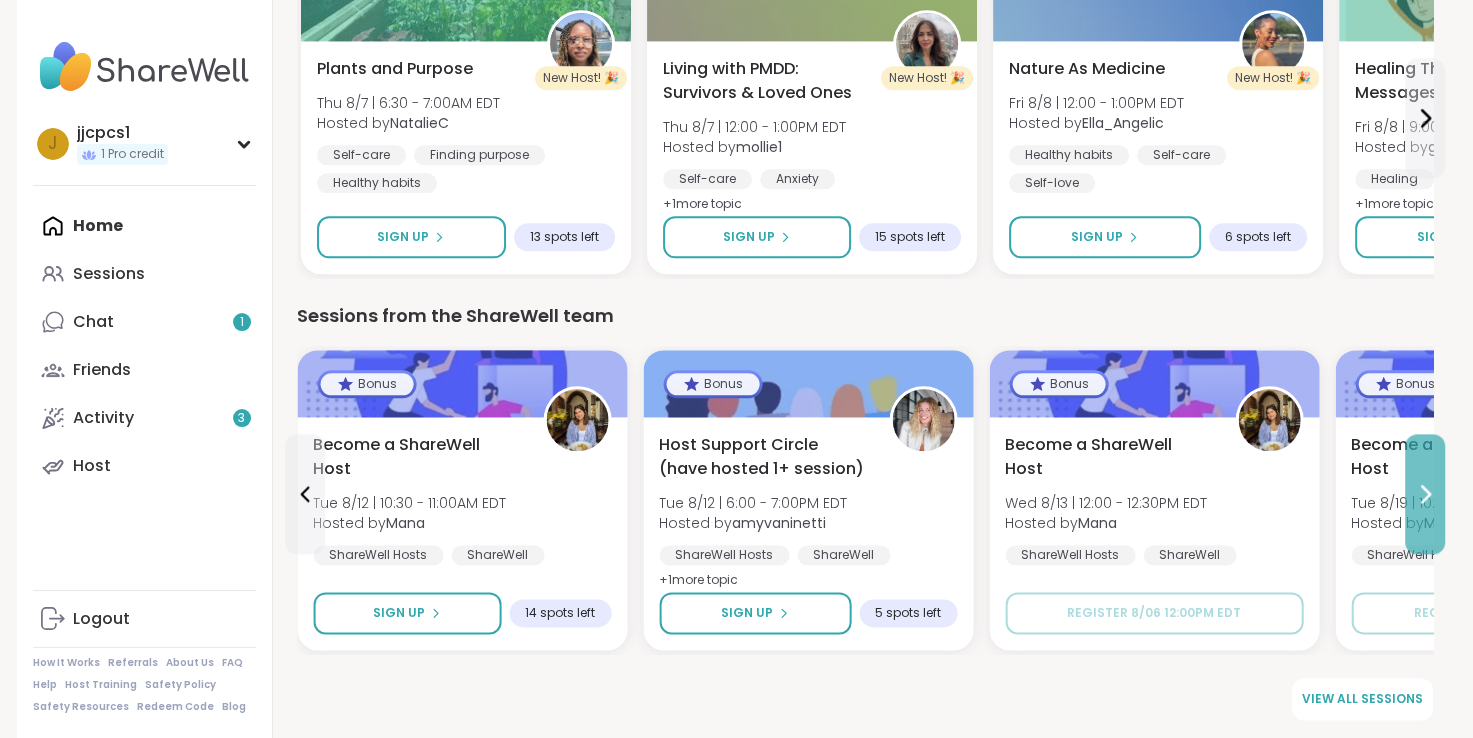 click 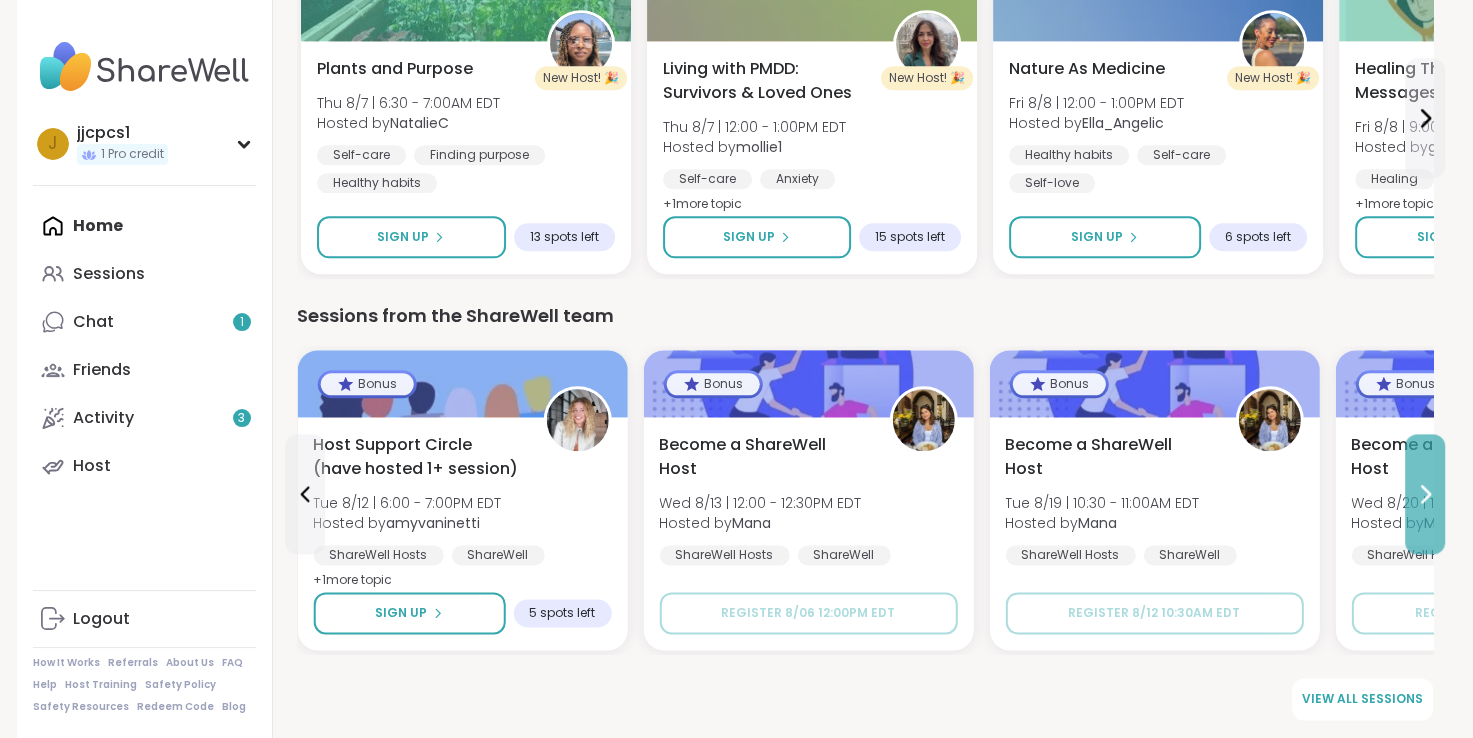 click 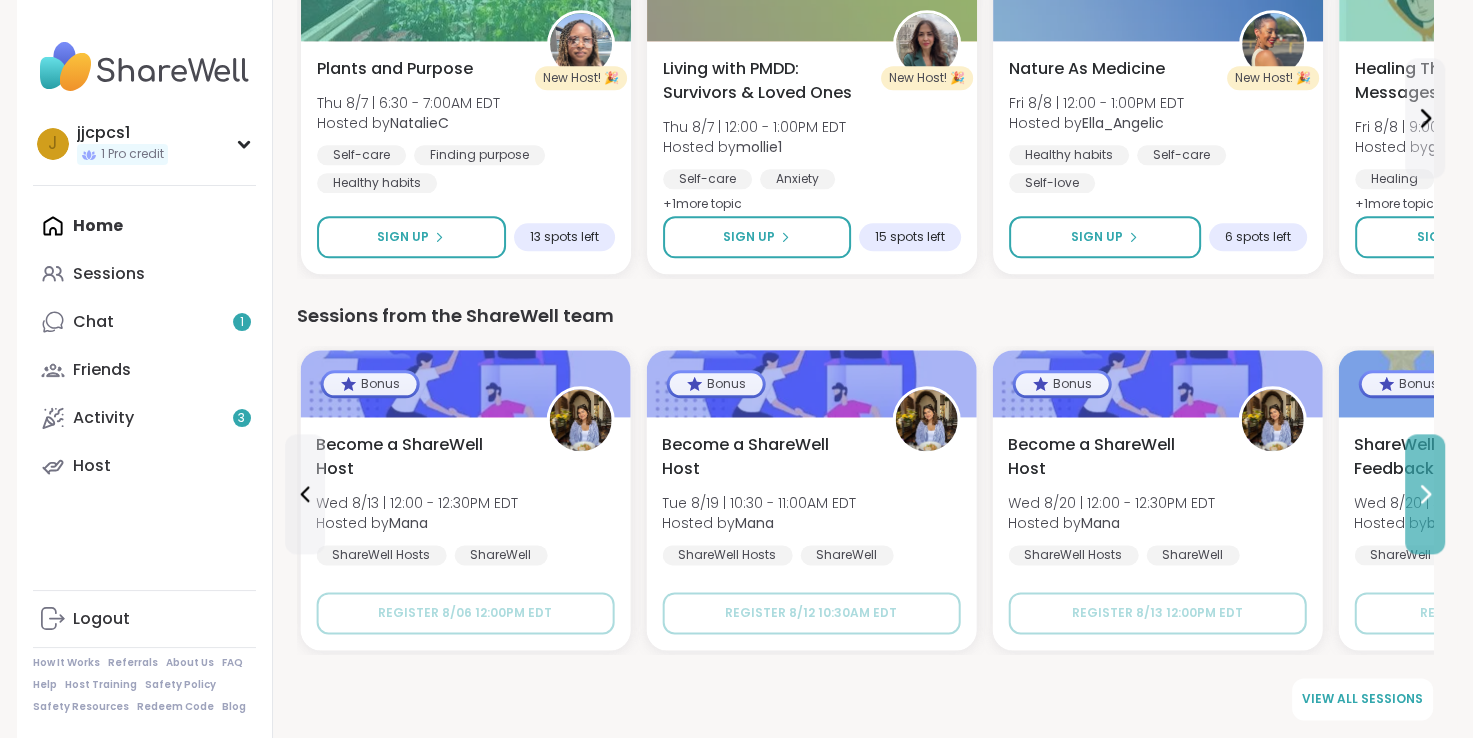 click 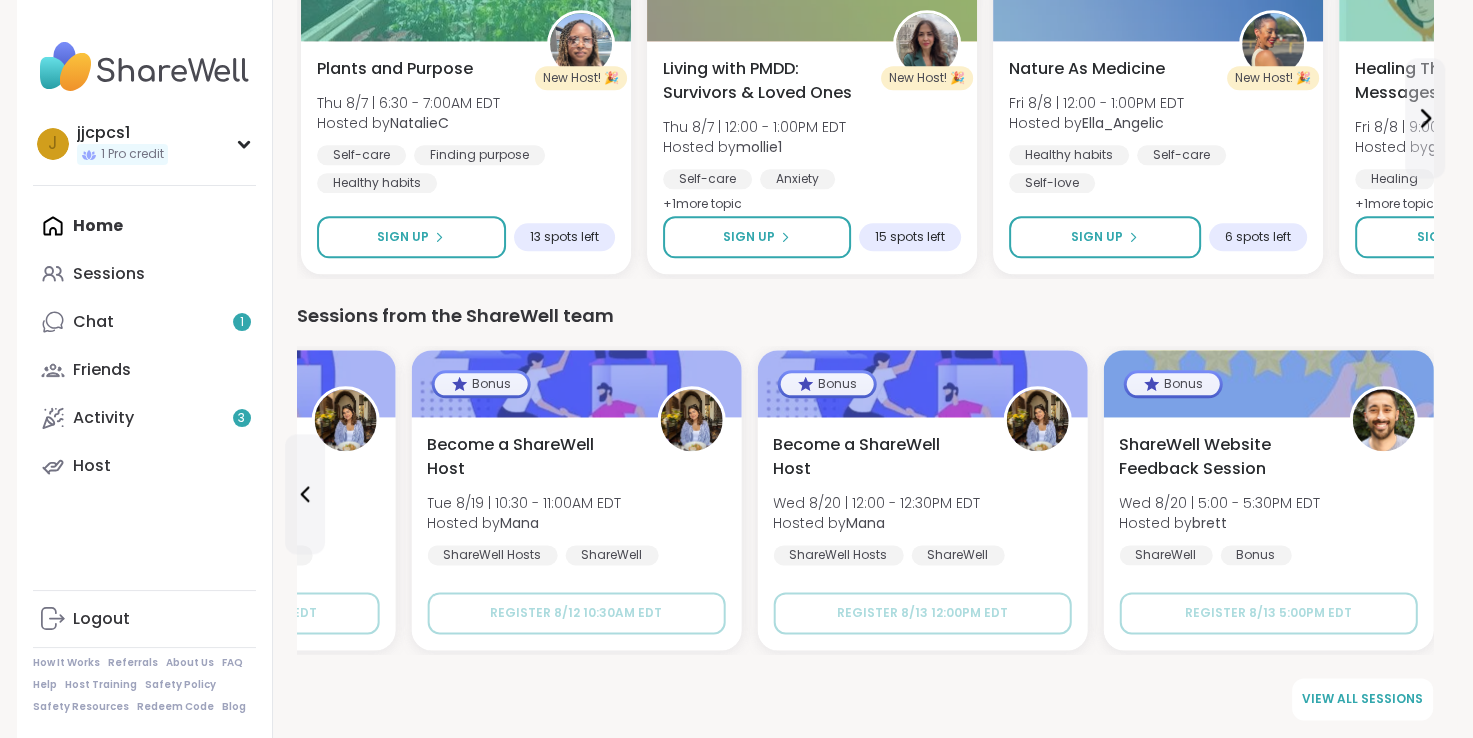 click on "ShareWell Website Feedback Session [DAY] [DATE] | [TIME] - [TIME] [TIMEZONE] Hosted by [NAME] ShareWell Bonus Register [DATE] [TIME] [TIMEZONE]" at bounding box center [1268, 533] 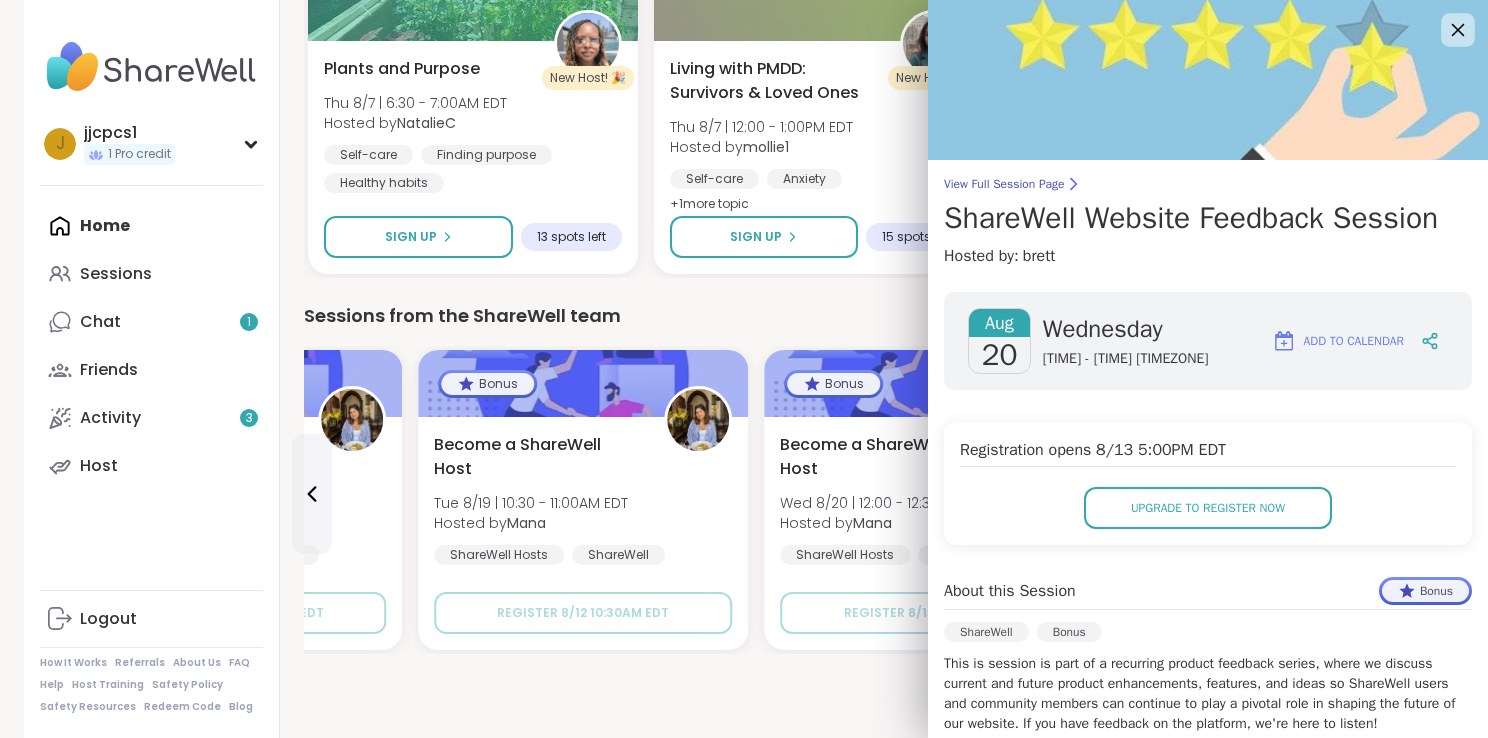 click 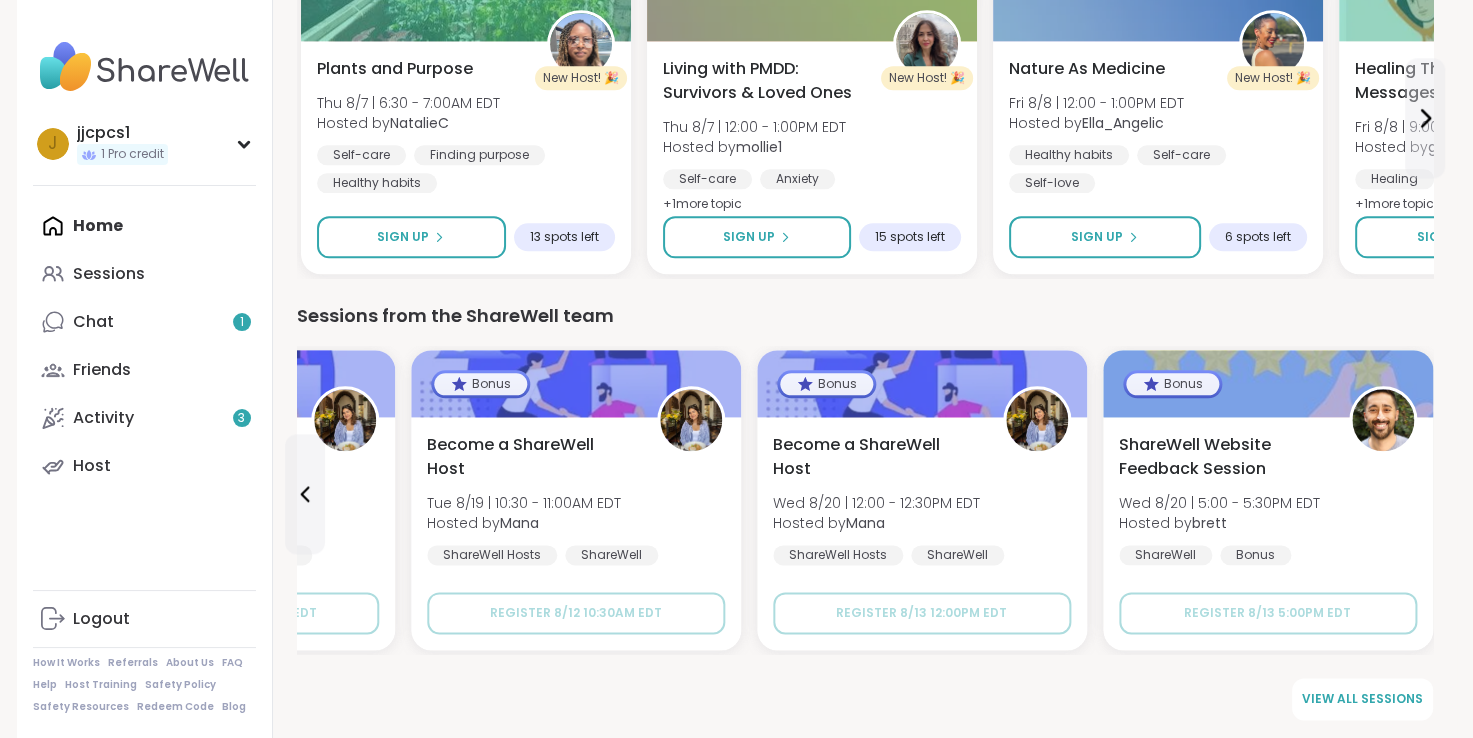 click on "Home Sessions Chat 1 Friends Activity 3 Host" at bounding box center (144, 346) 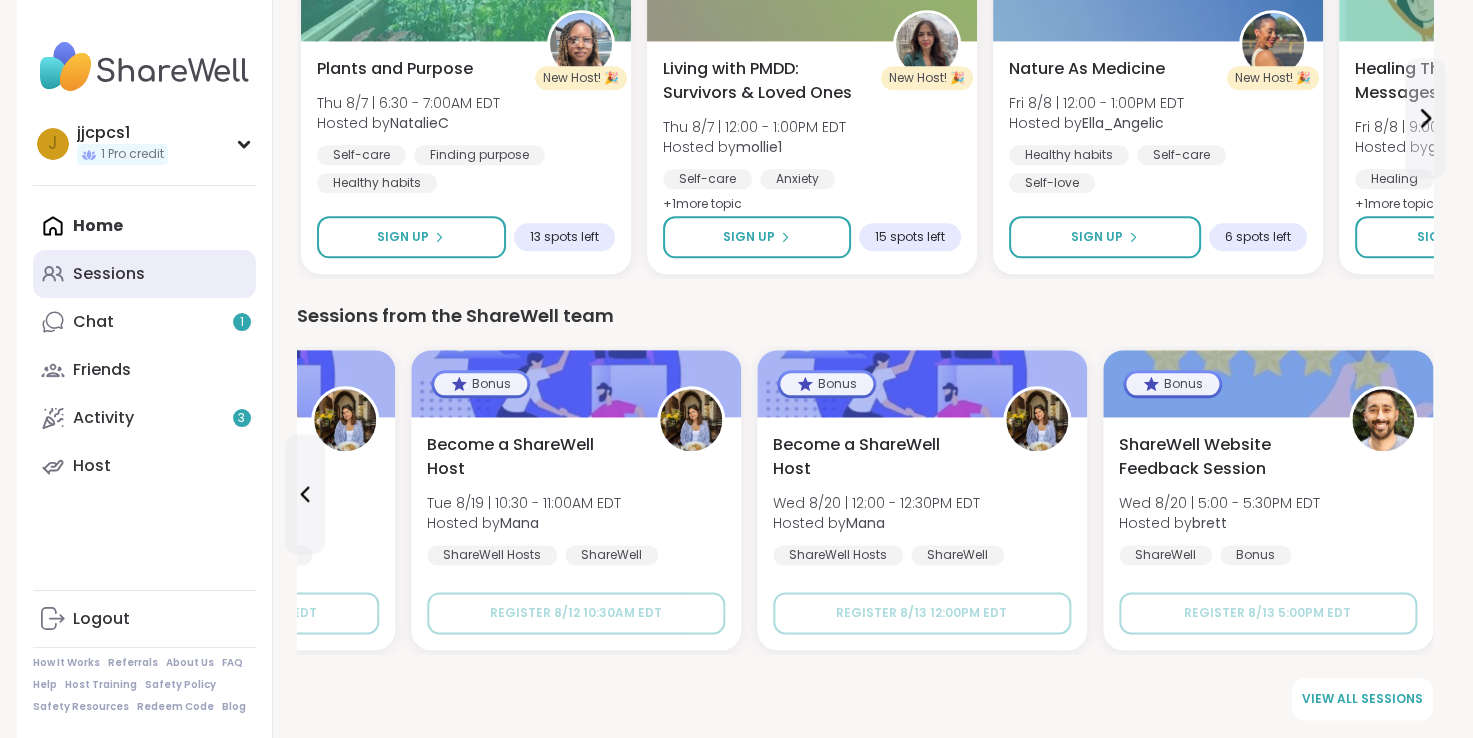 click on "Sessions" at bounding box center (109, 274) 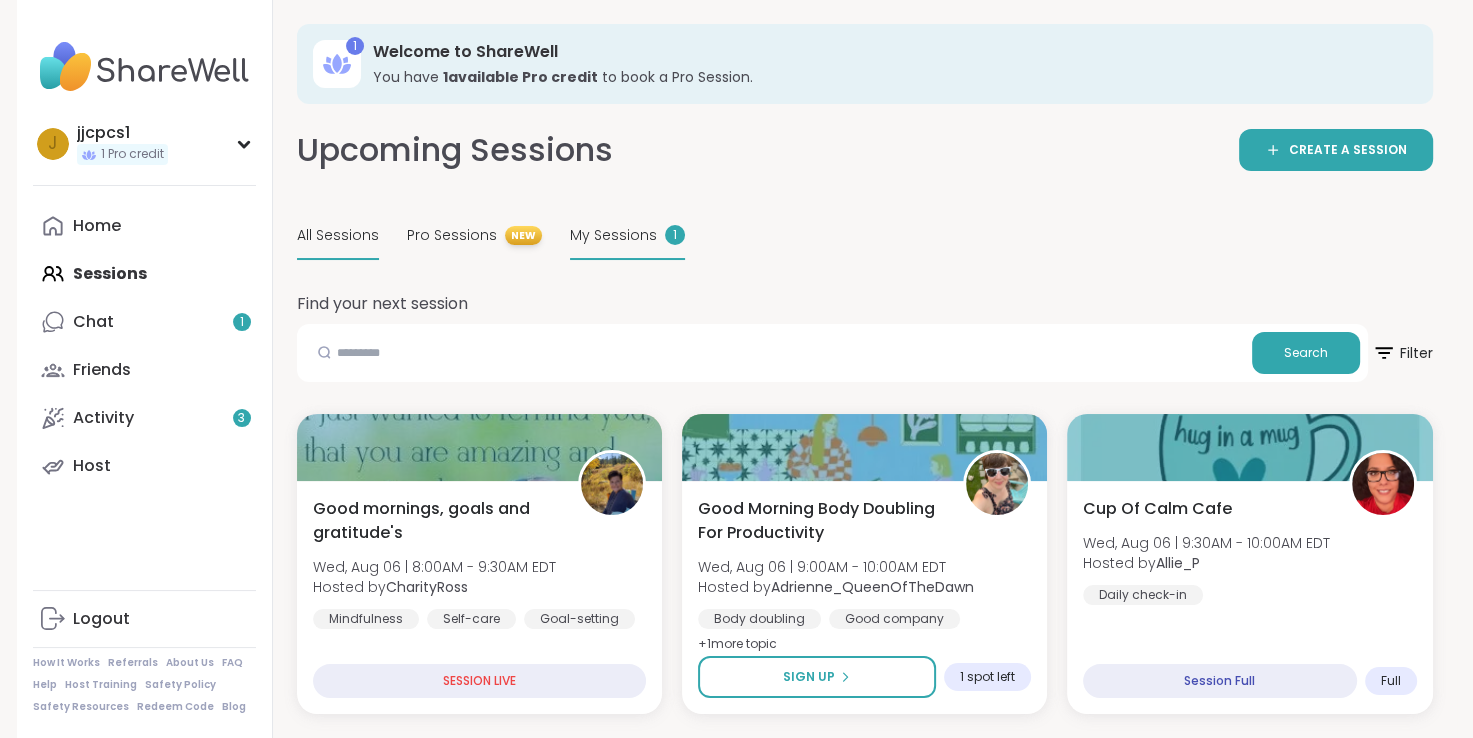 click on "My Sessions" at bounding box center [613, 235] 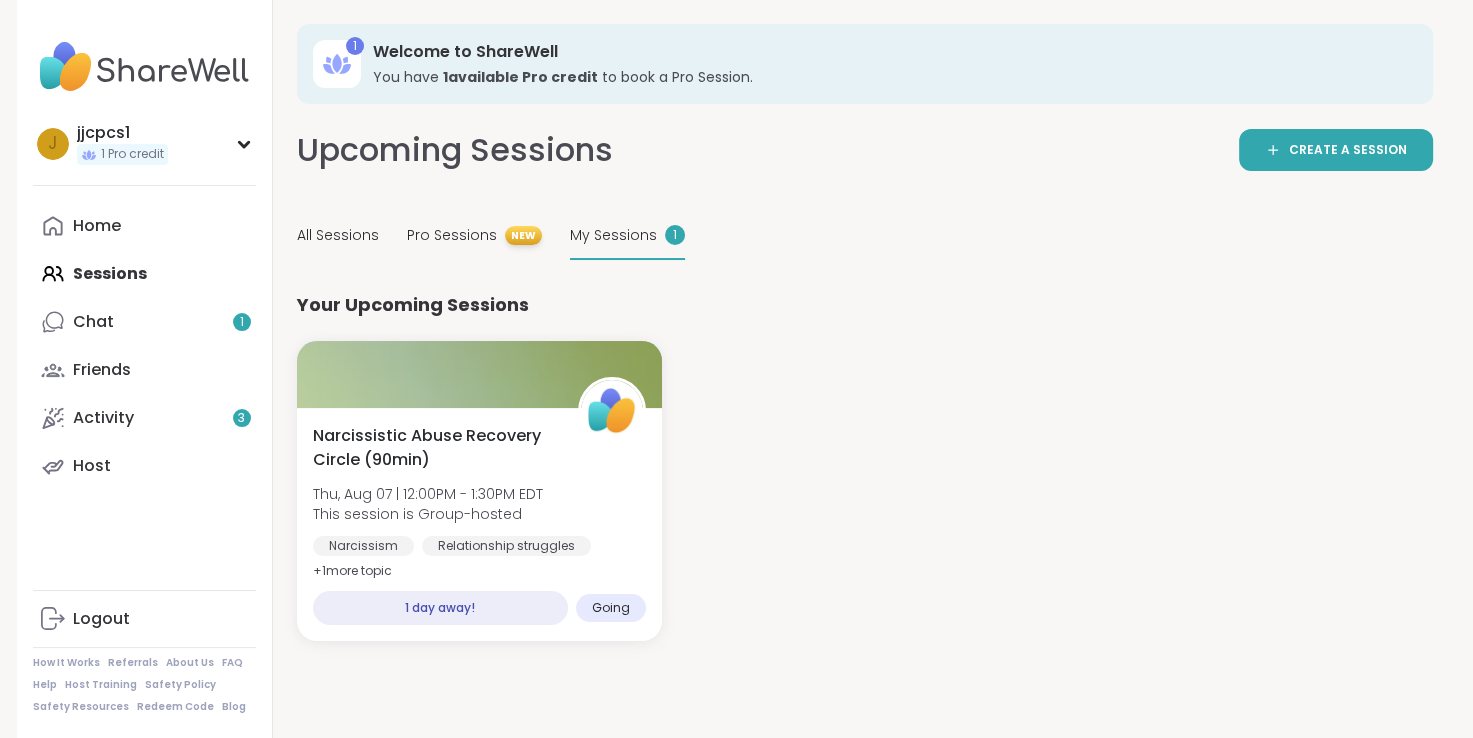 click on "My Sessions" at bounding box center [613, 235] 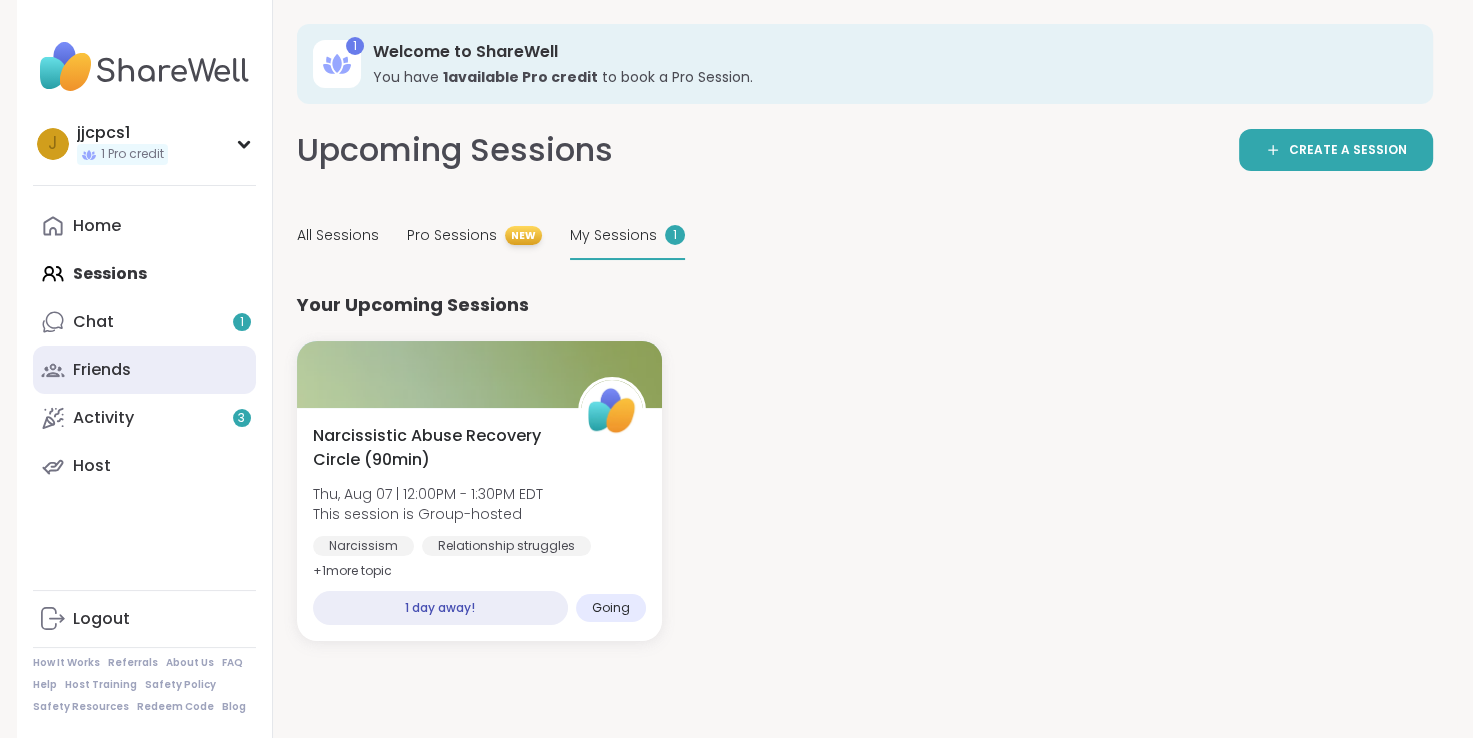 click on "Friends" at bounding box center [102, 370] 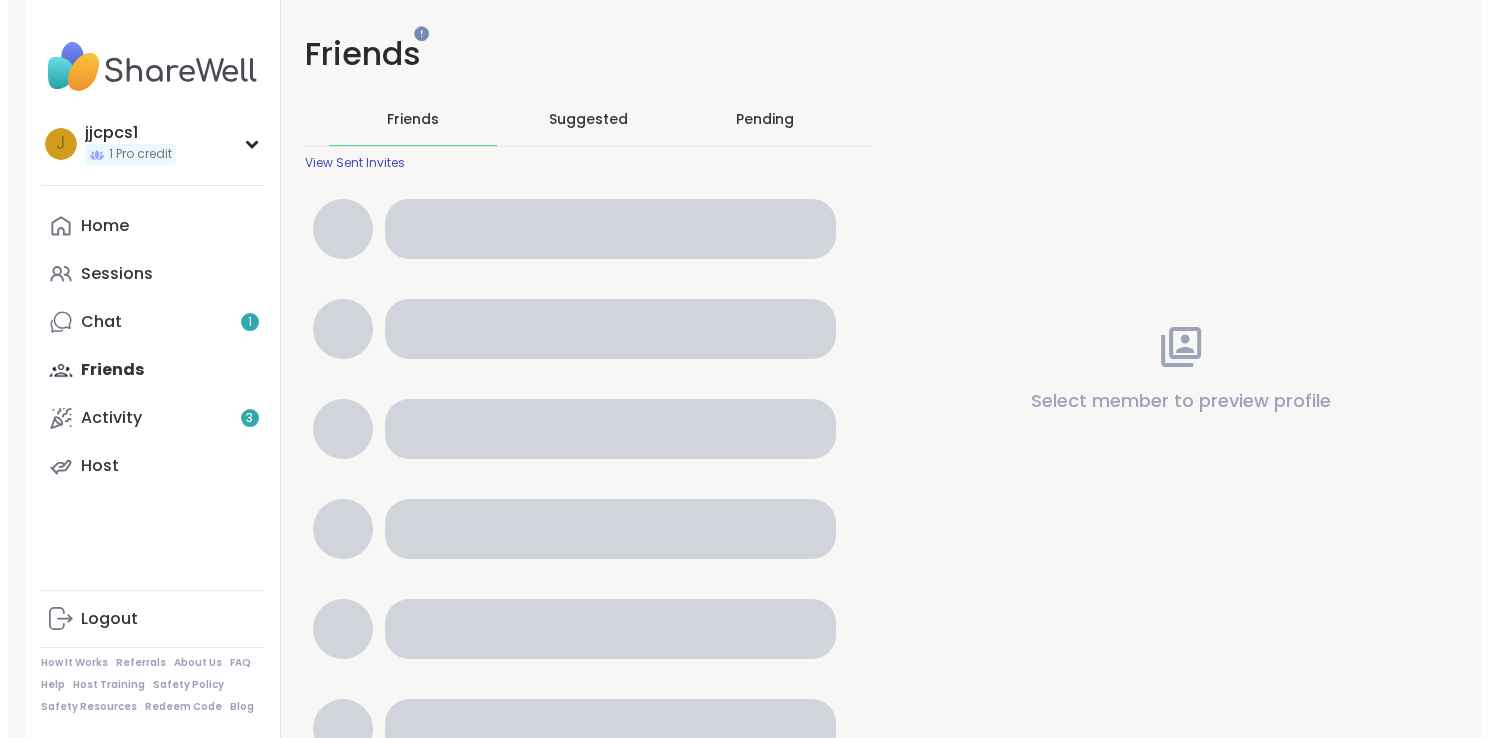 scroll, scrollTop: 0, scrollLeft: 0, axis: both 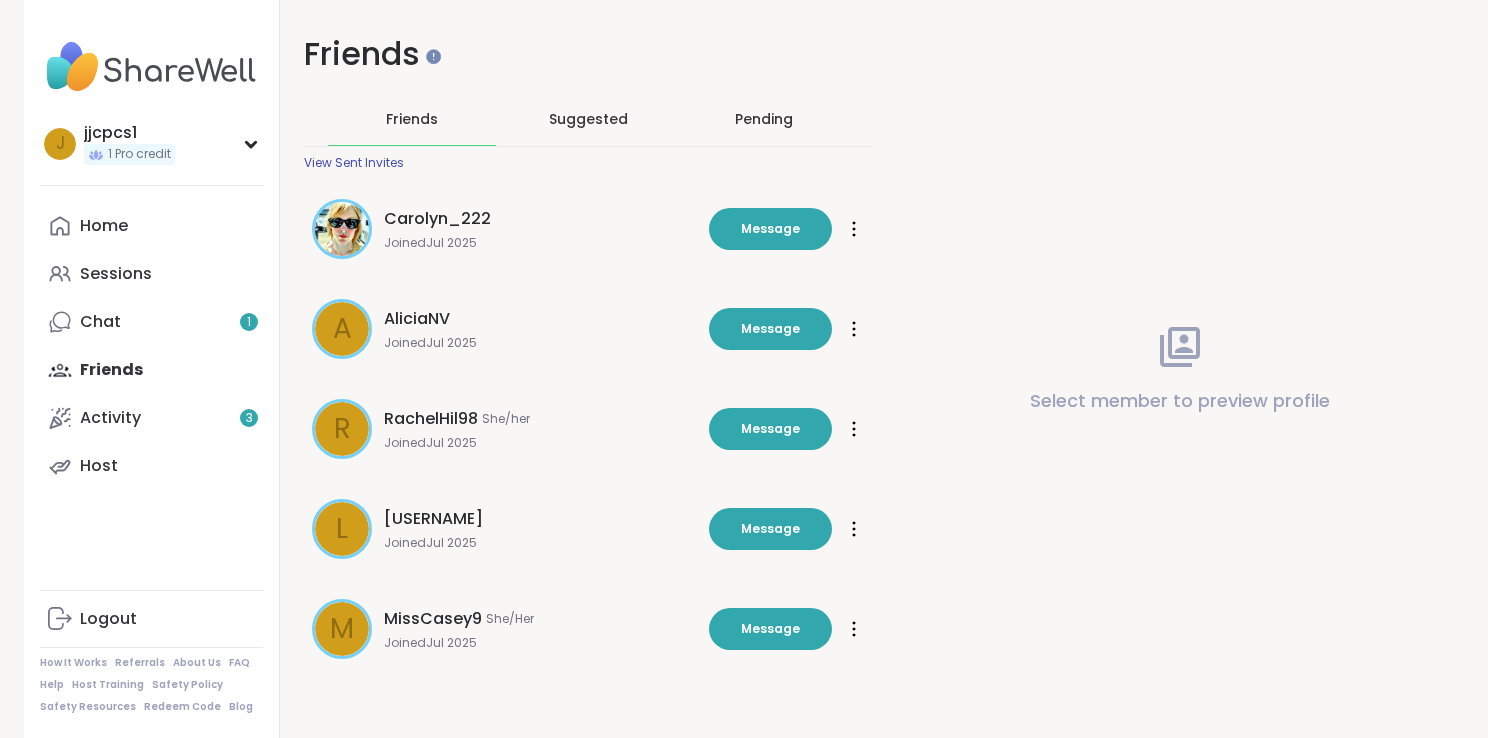 click on "Suggested" at bounding box center (588, 119) 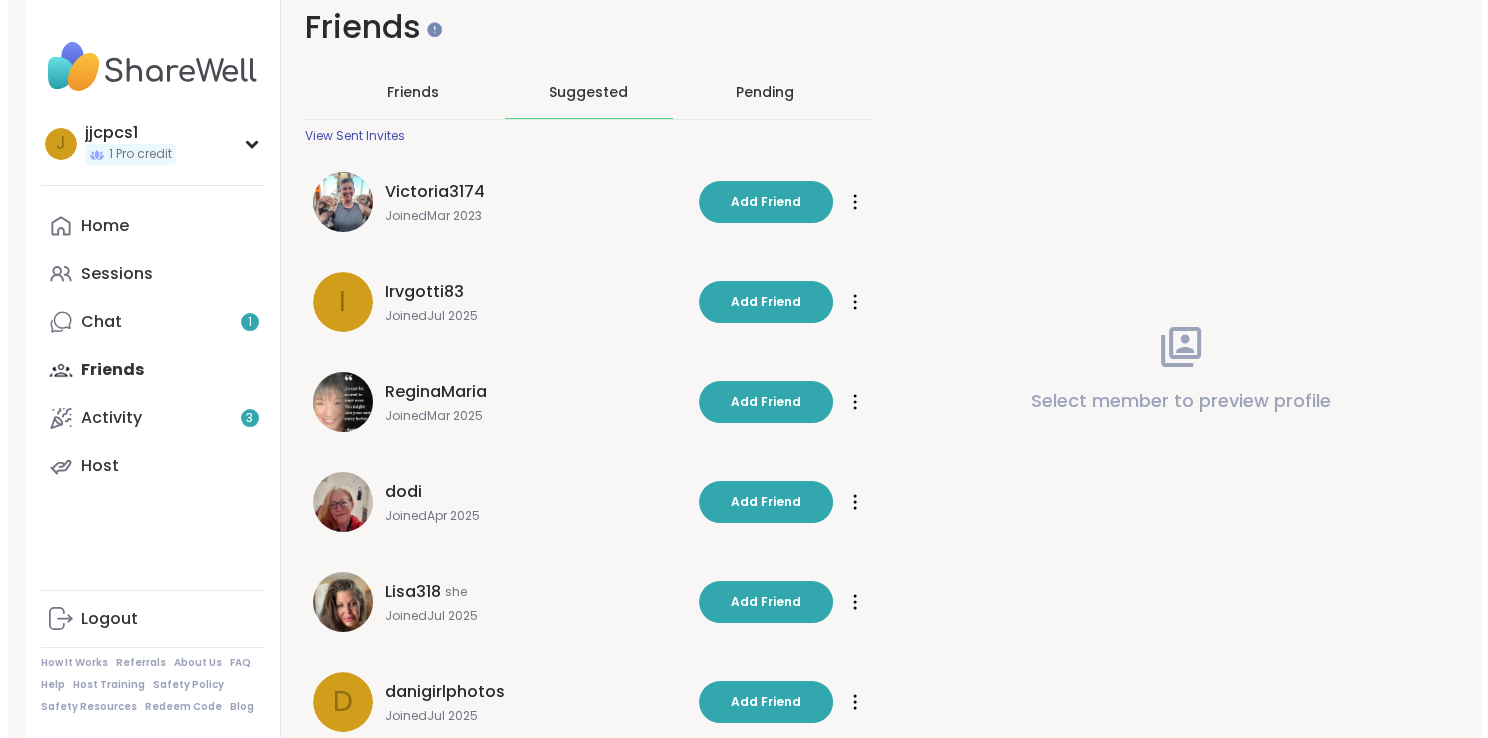 scroll, scrollTop: 0, scrollLeft: 0, axis: both 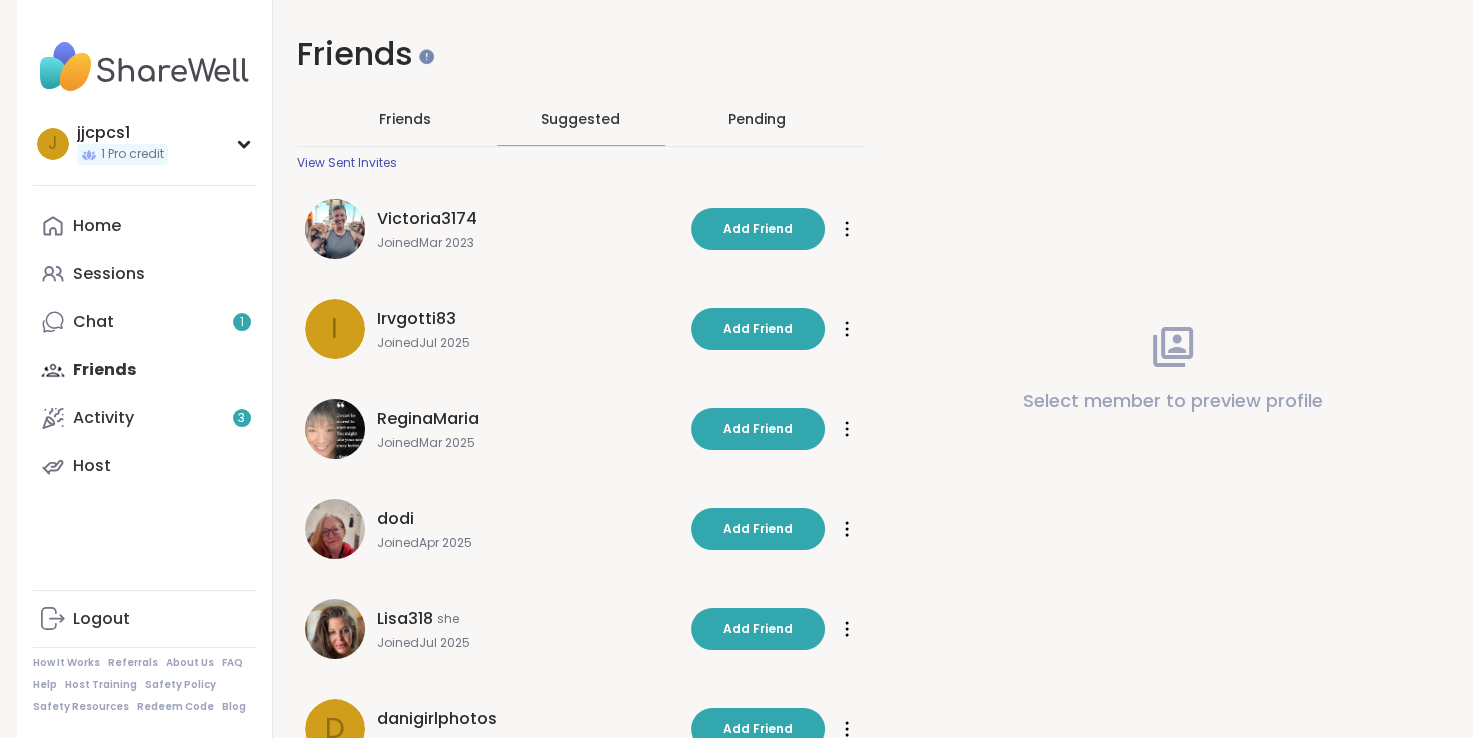 click on "Pending" at bounding box center (757, 119) 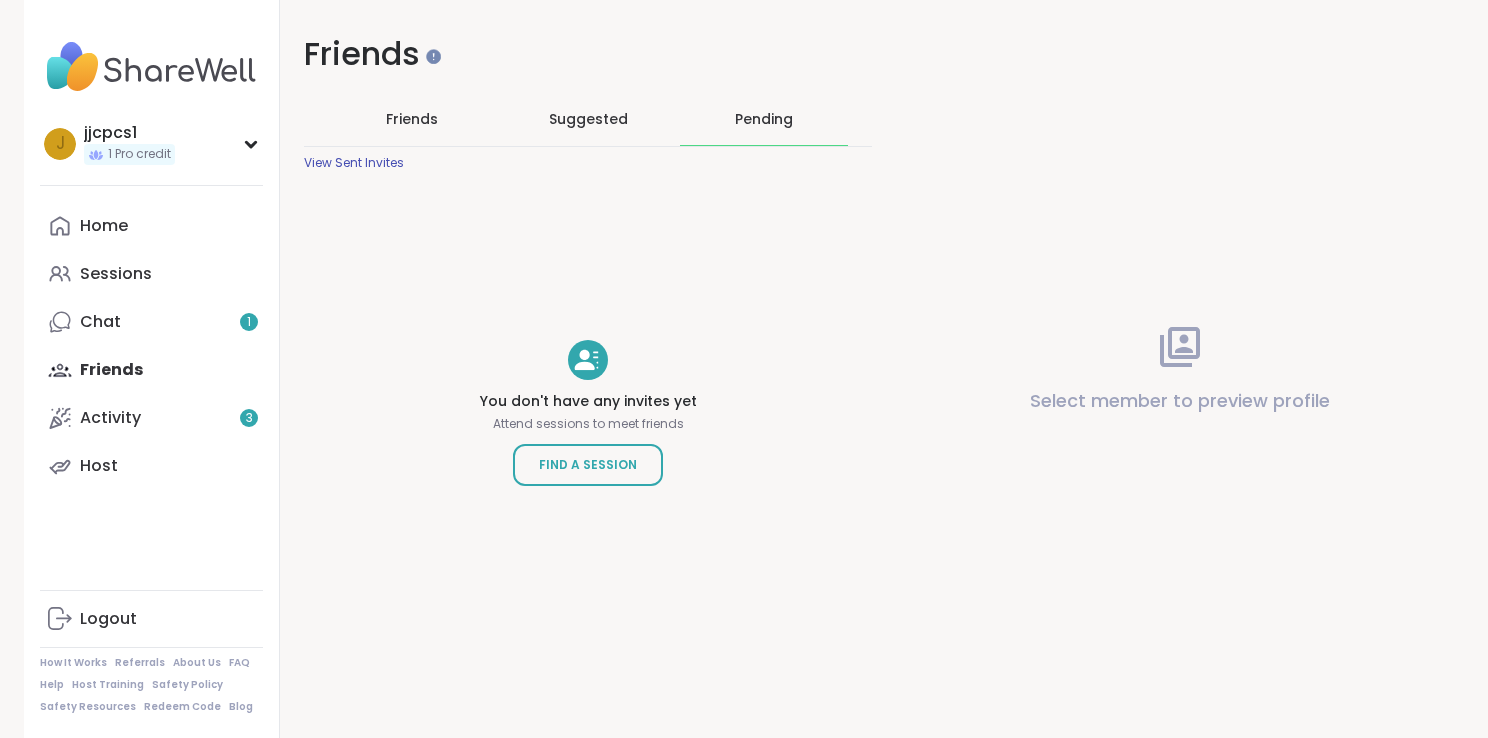click on "View Sent Invites" at bounding box center [354, 163] 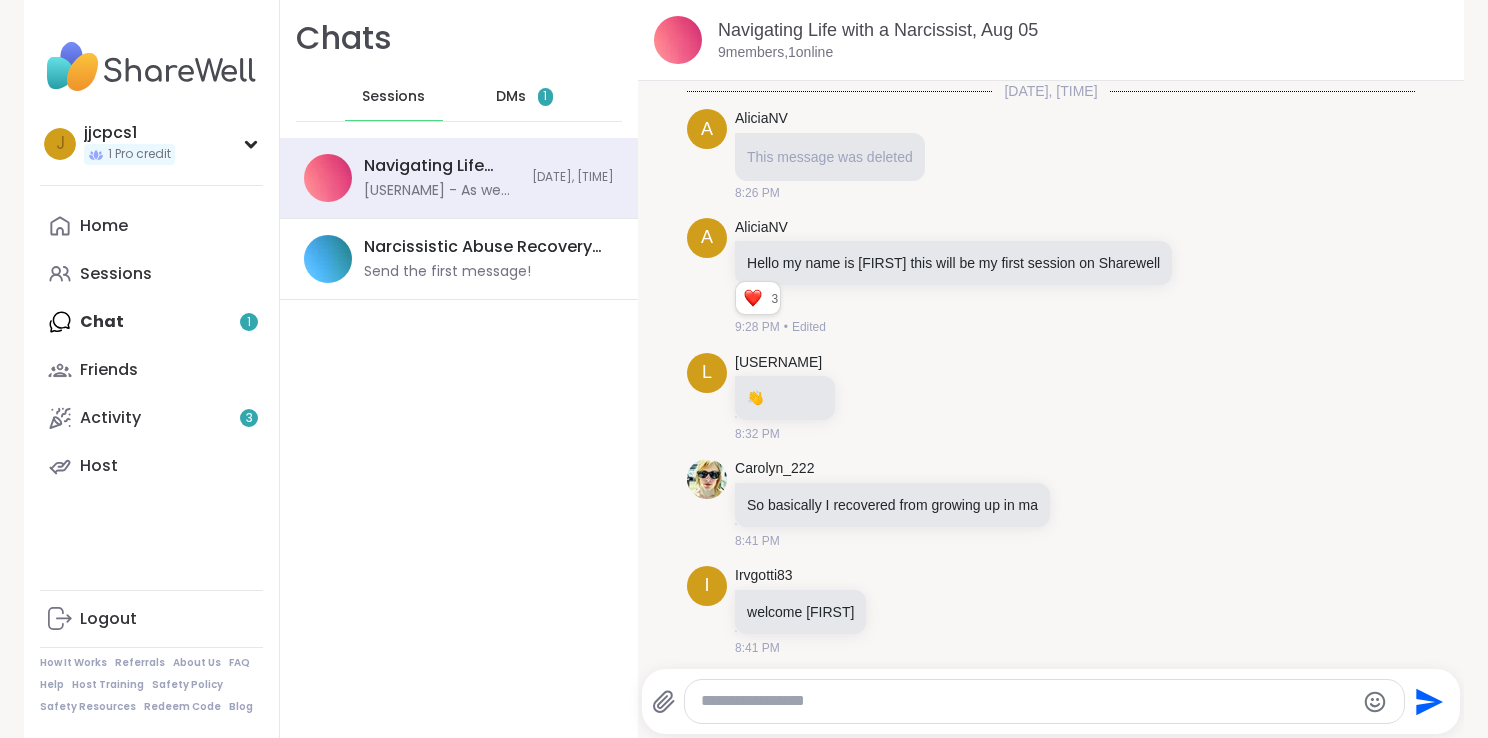 scroll, scrollTop: 0, scrollLeft: 0, axis: both 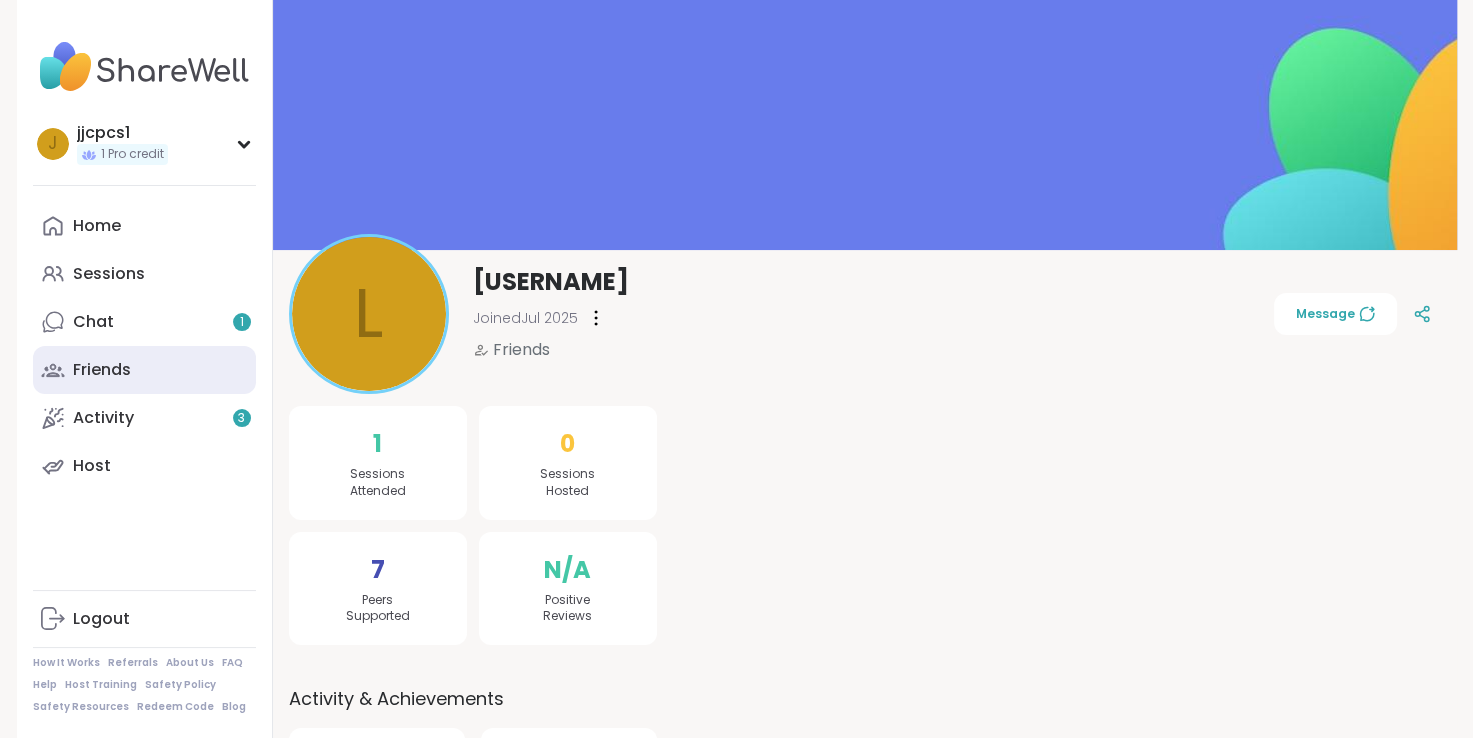 click on "Friends" at bounding box center (102, 370) 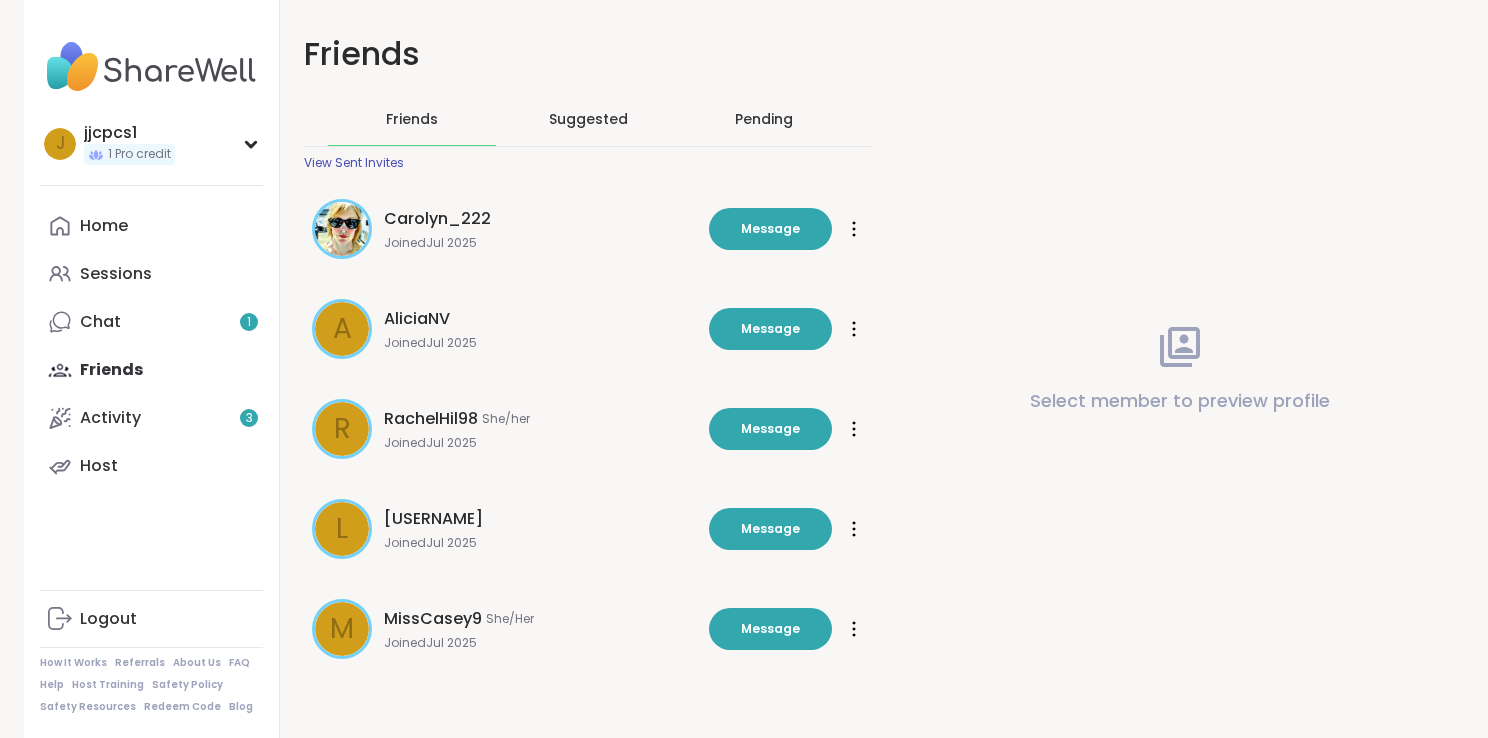 scroll, scrollTop: 0, scrollLeft: 0, axis: both 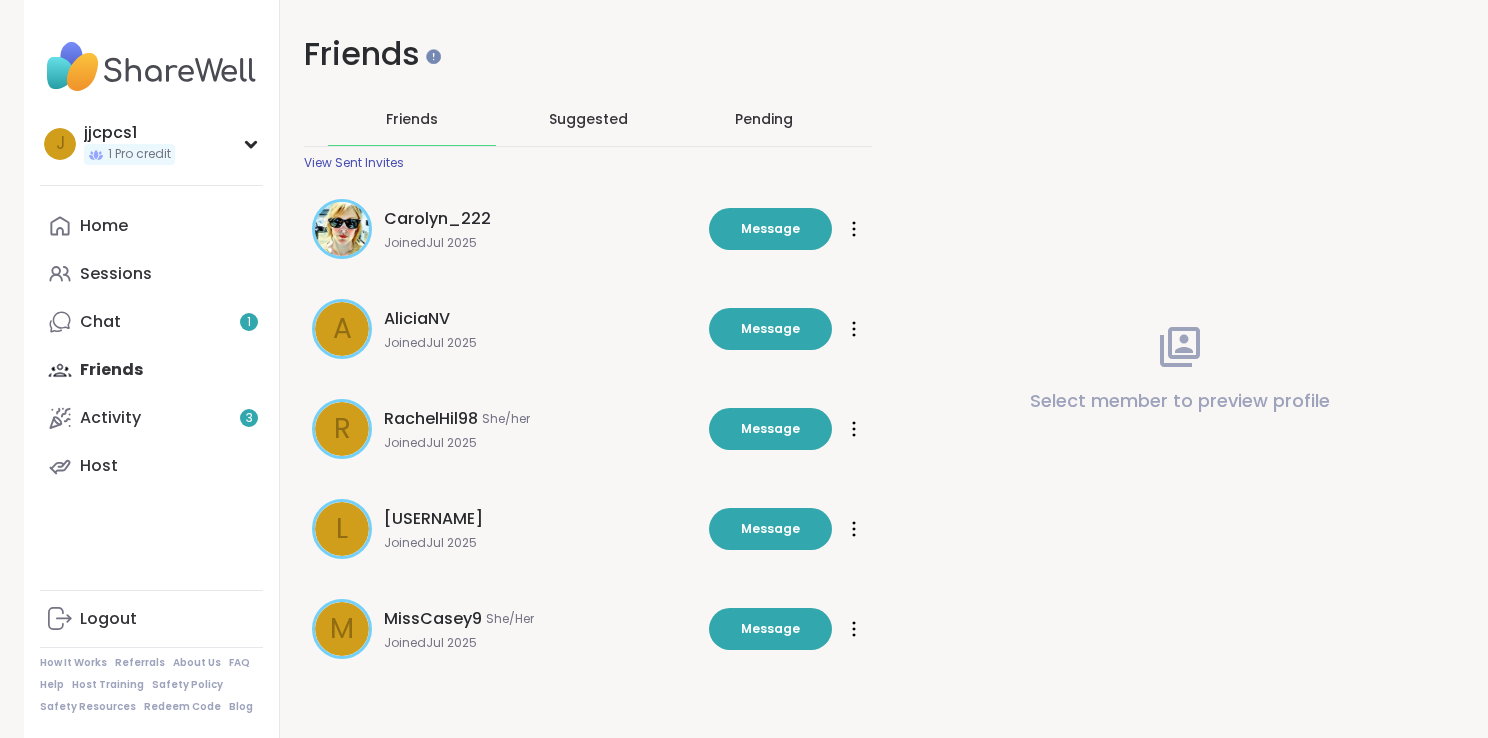 click on "View Sent Invites" at bounding box center [354, 163] 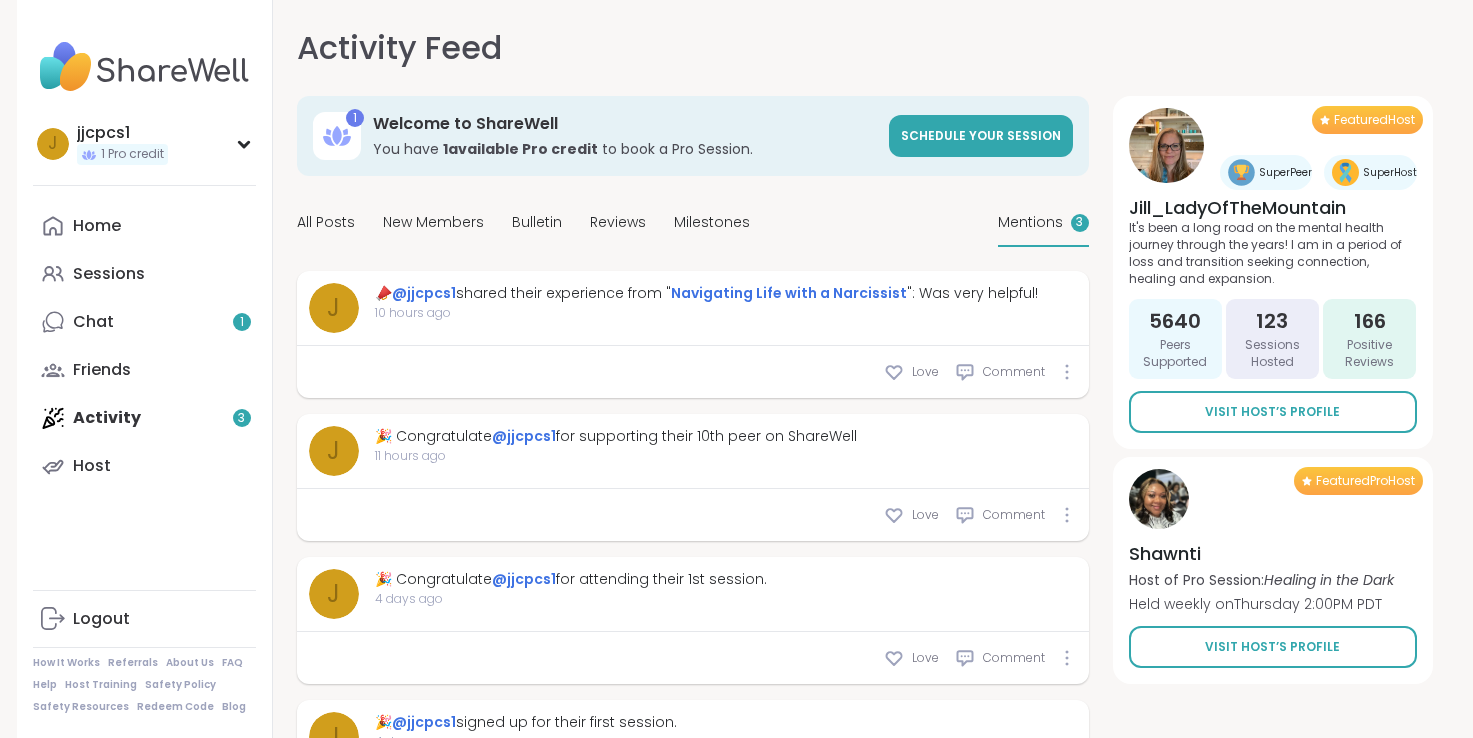 scroll, scrollTop: 0, scrollLeft: 0, axis: both 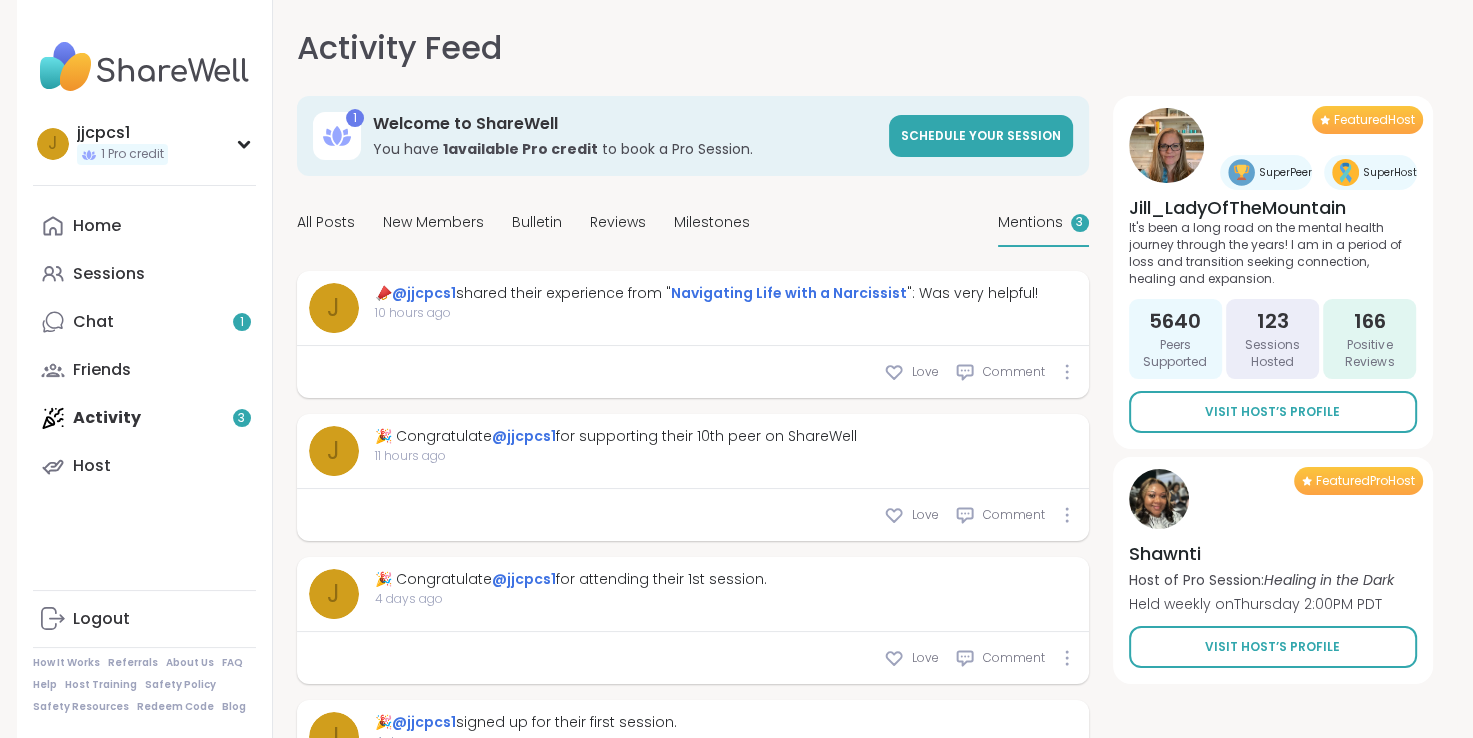 click on "Mentions" at bounding box center [1030, 222] 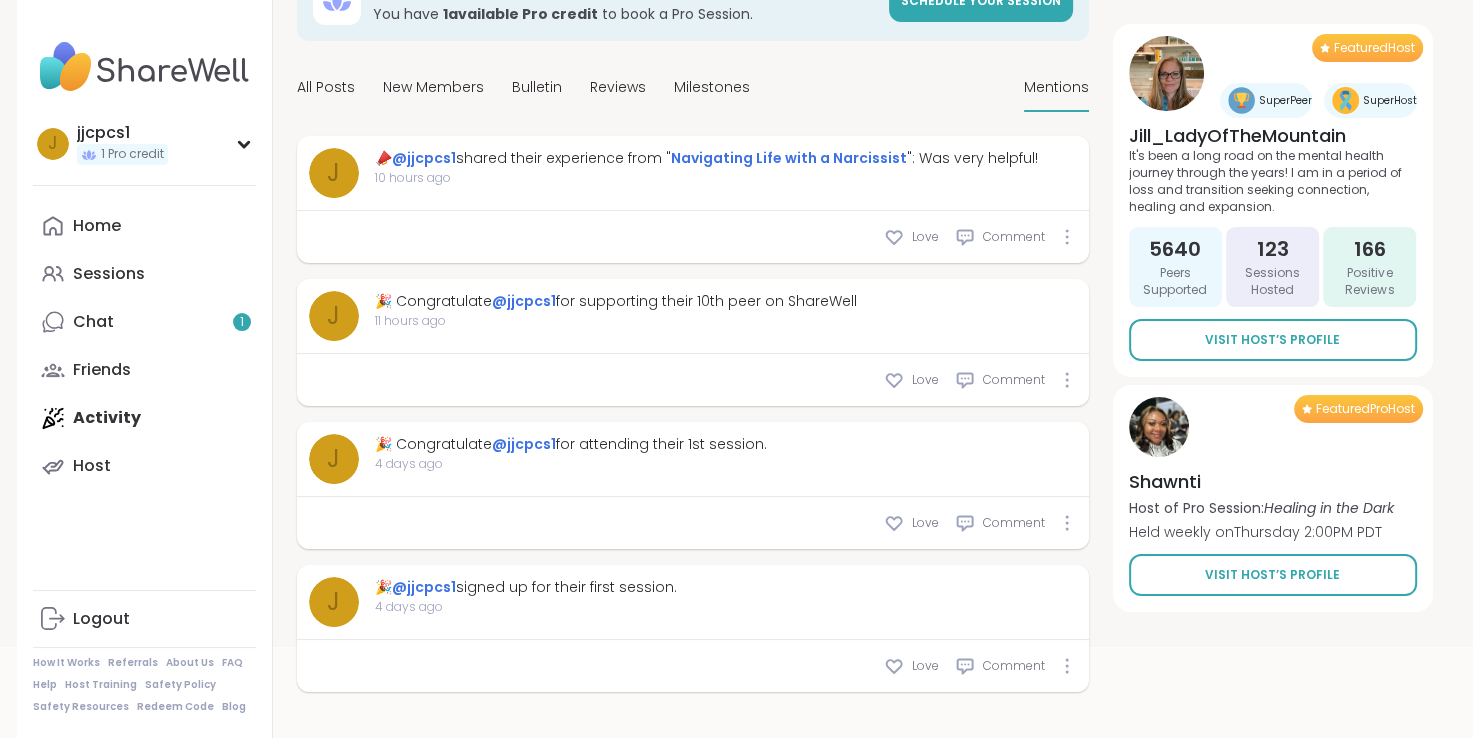 scroll, scrollTop: 0, scrollLeft: 0, axis: both 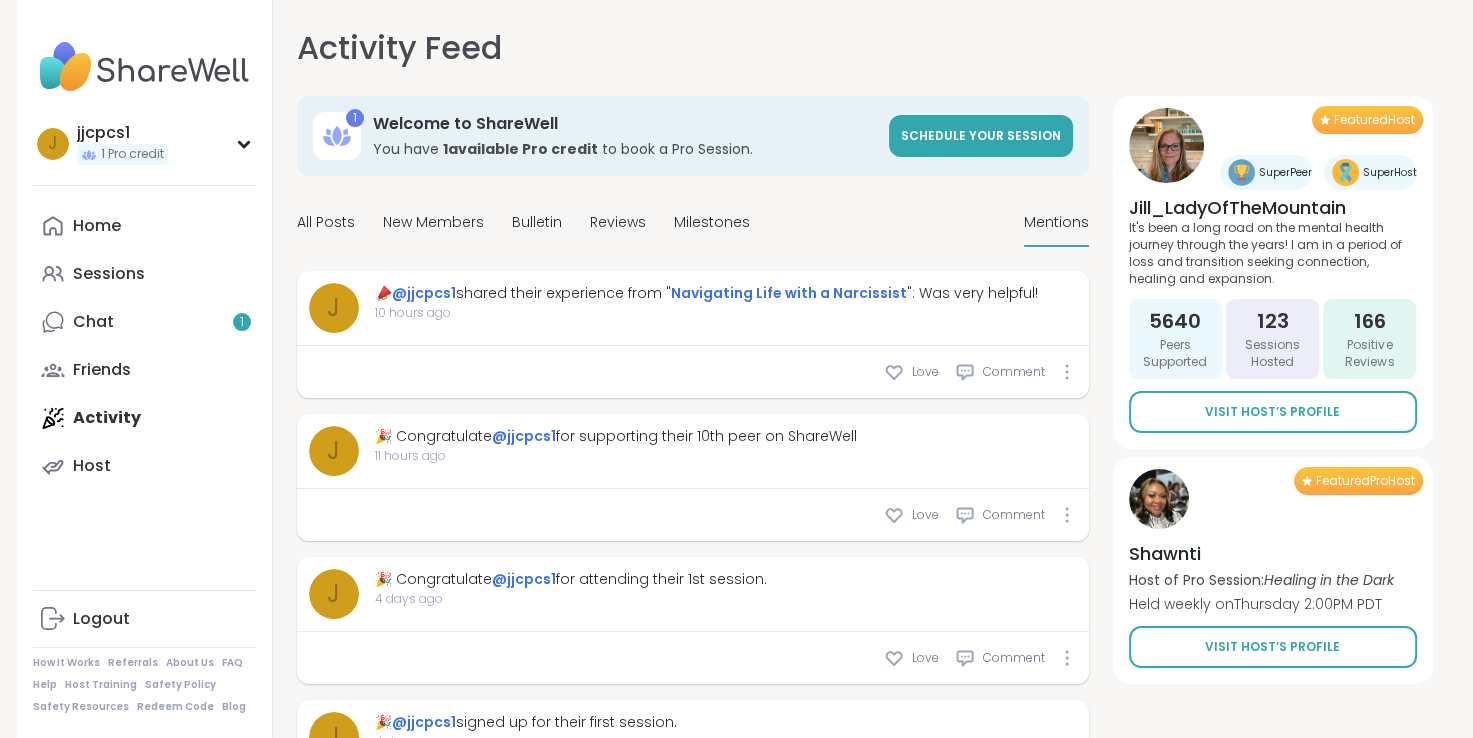 click on "Mentions" at bounding box center [1056, 222] 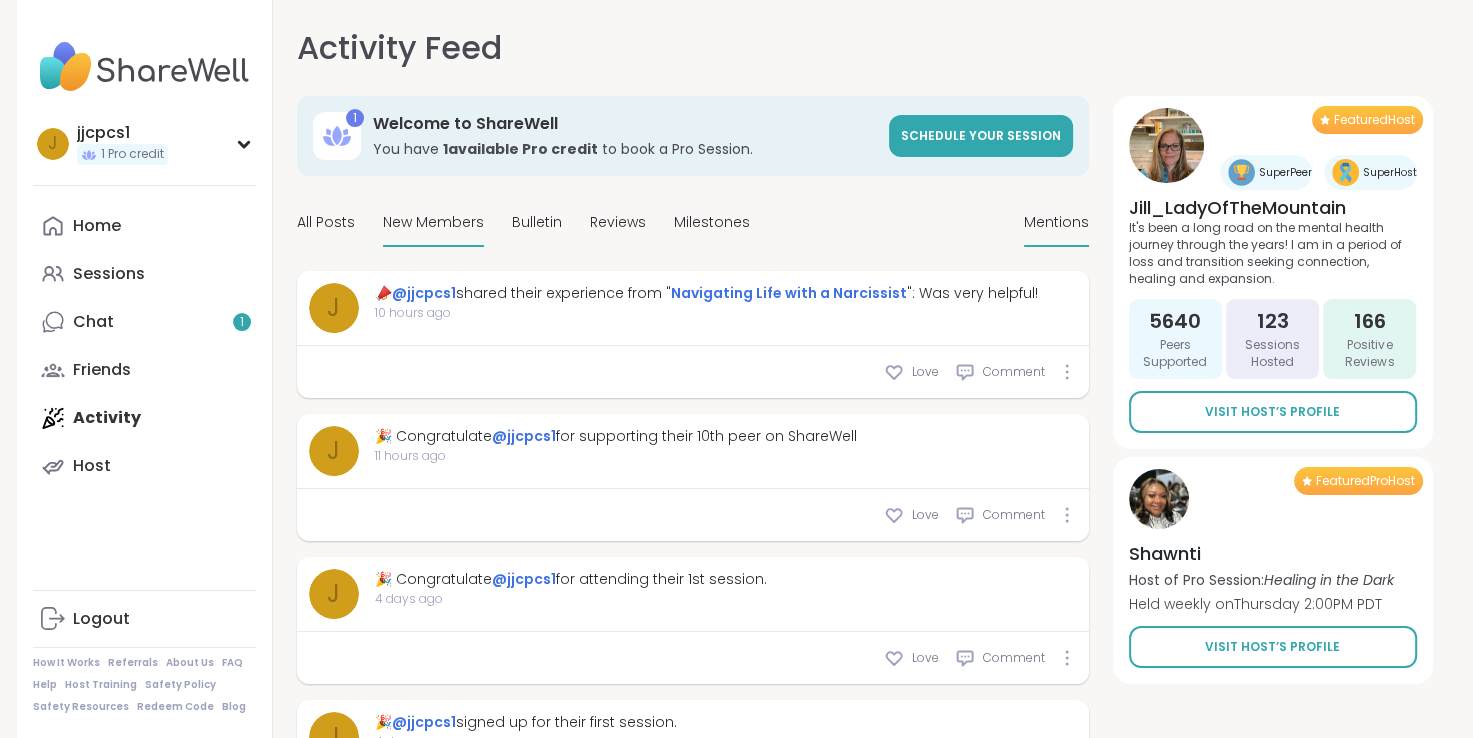 click on "New Members" at bounding box center [433, 222] 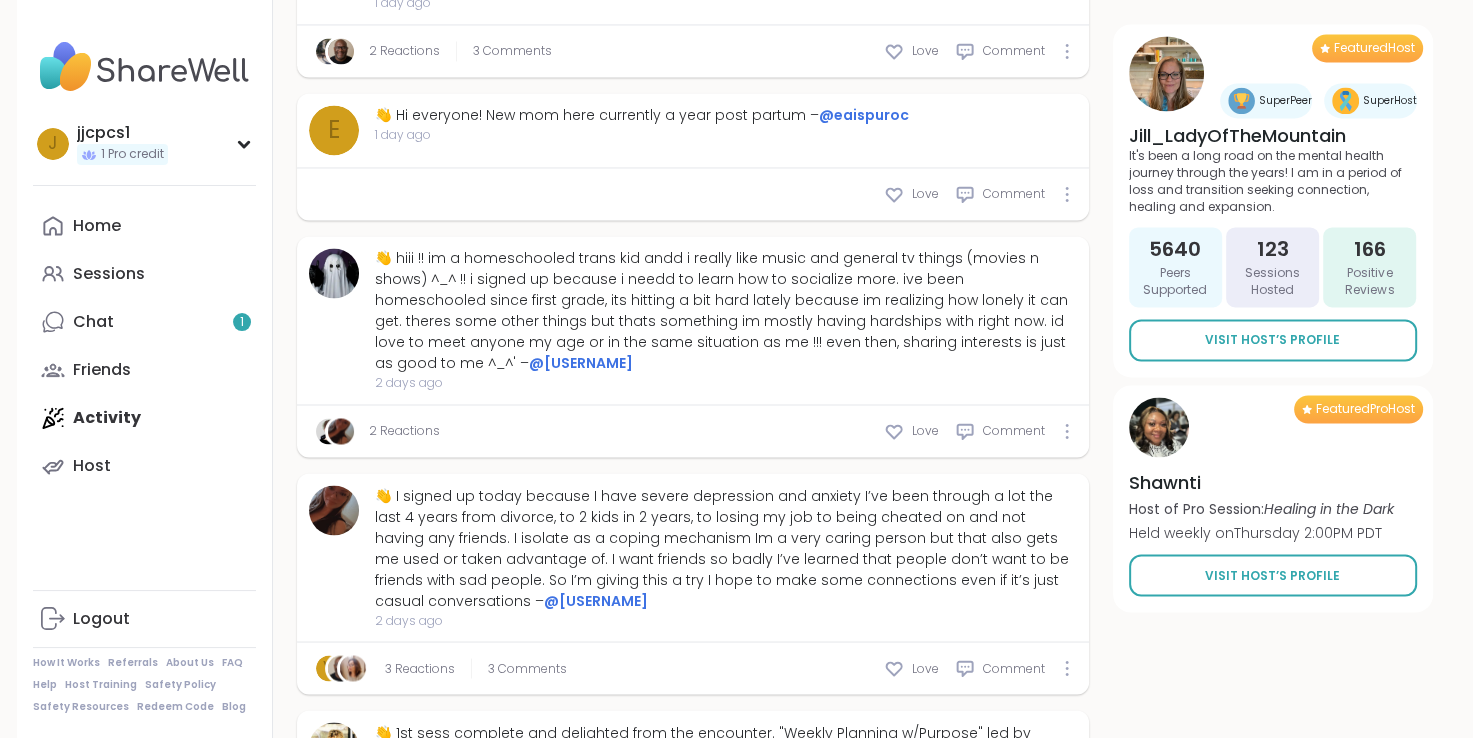 scroll, scrollTop: 3266, scrollLeft: 0, axis: vertical 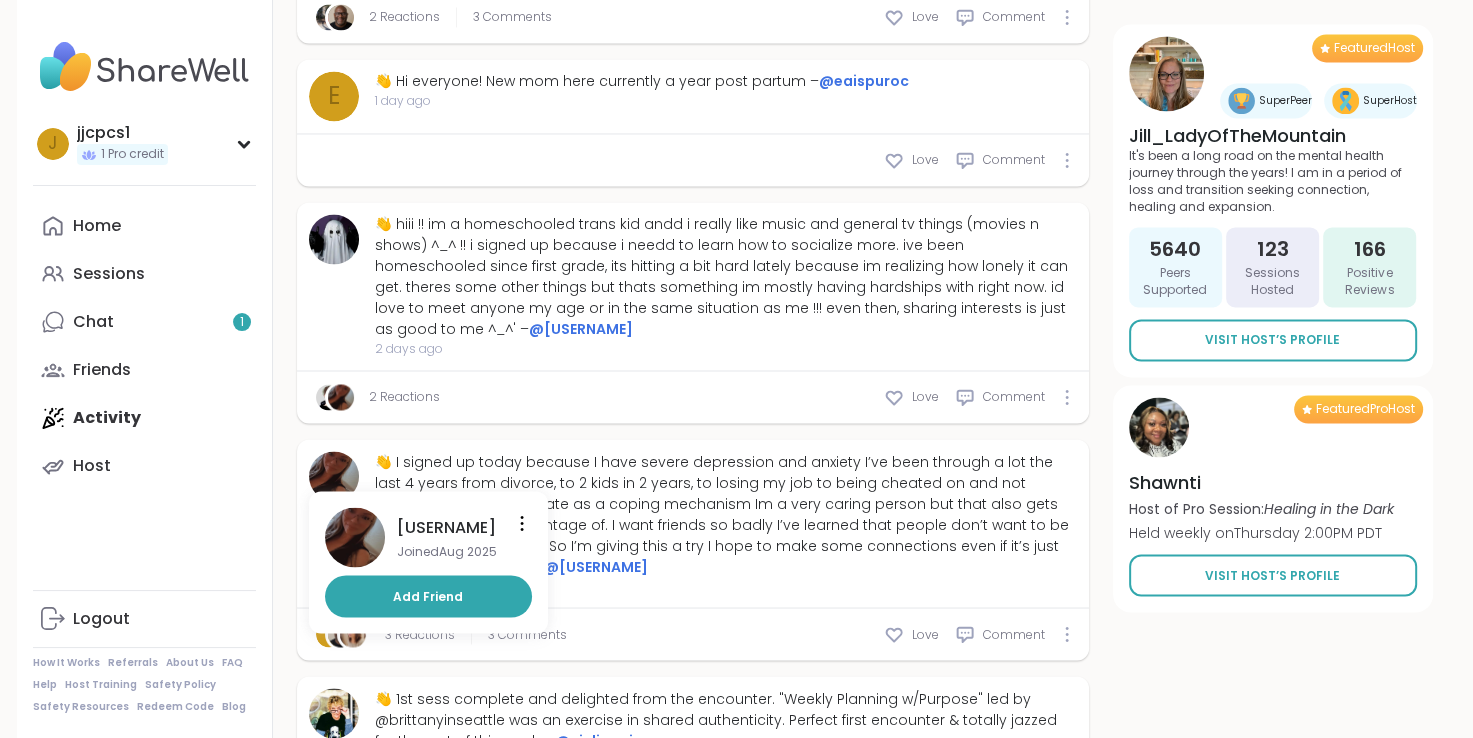 click at bounding box center [334, 476] 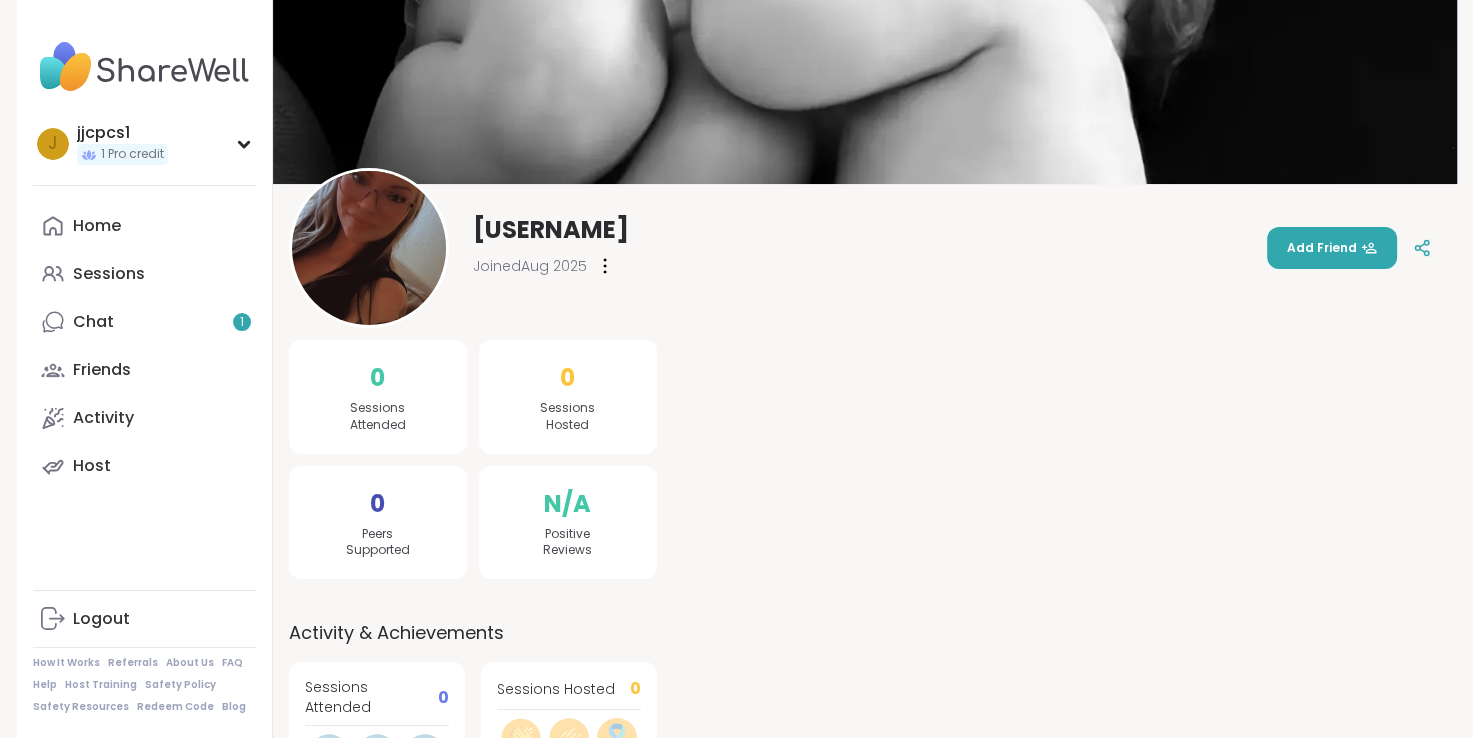 scroll, scrollTop: 0, scrollLeft: 0, axis: both 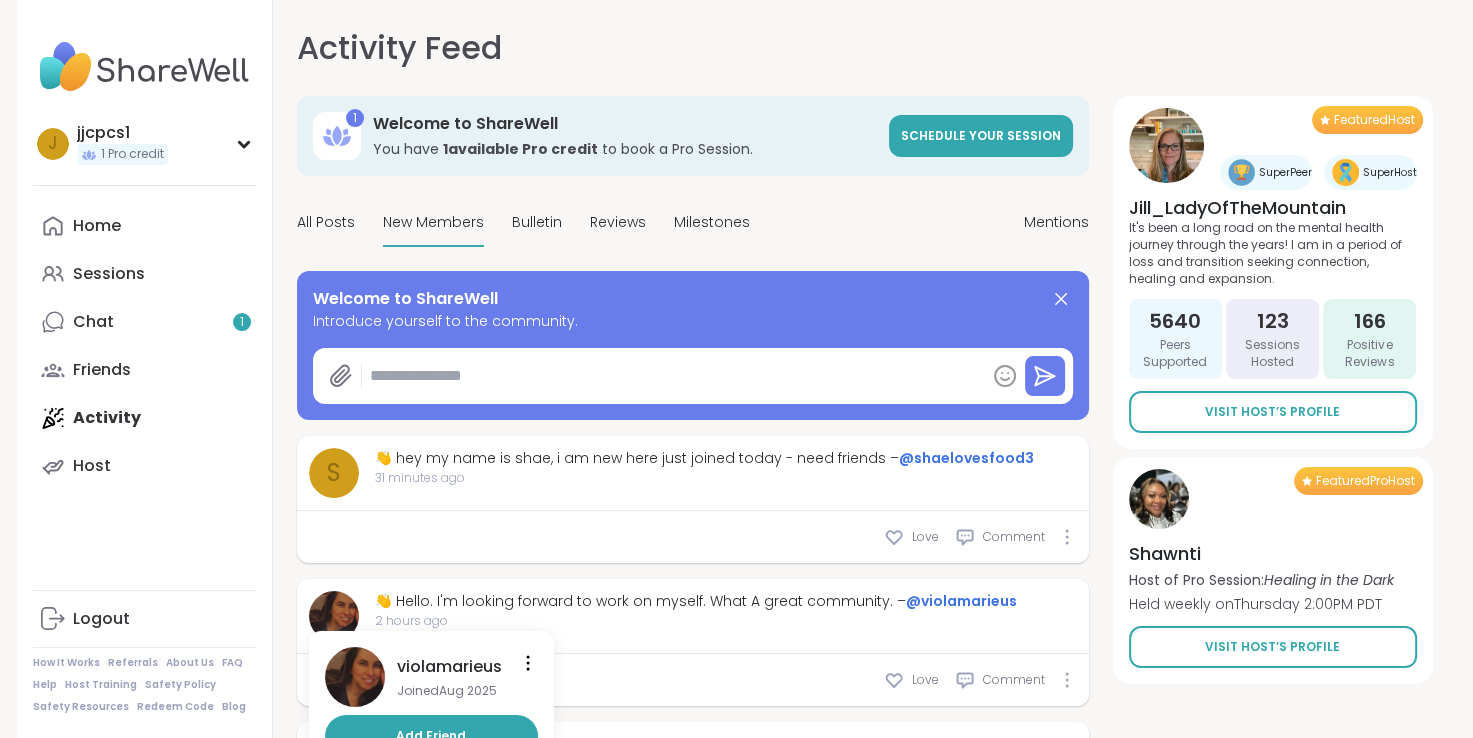 click at bounding box center [334, 616] 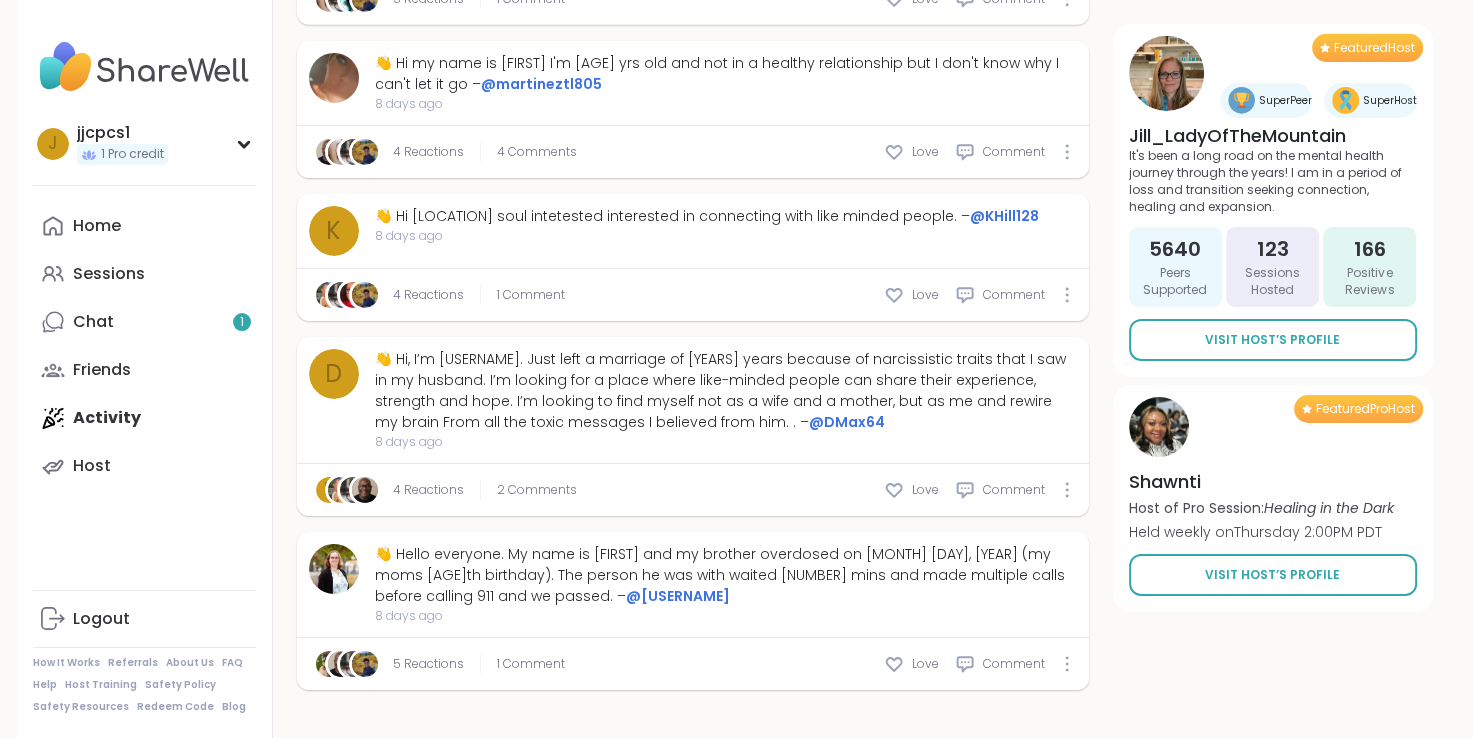 scroll, scrollTop: 6340, scrollLeft: 0, axis: vertical 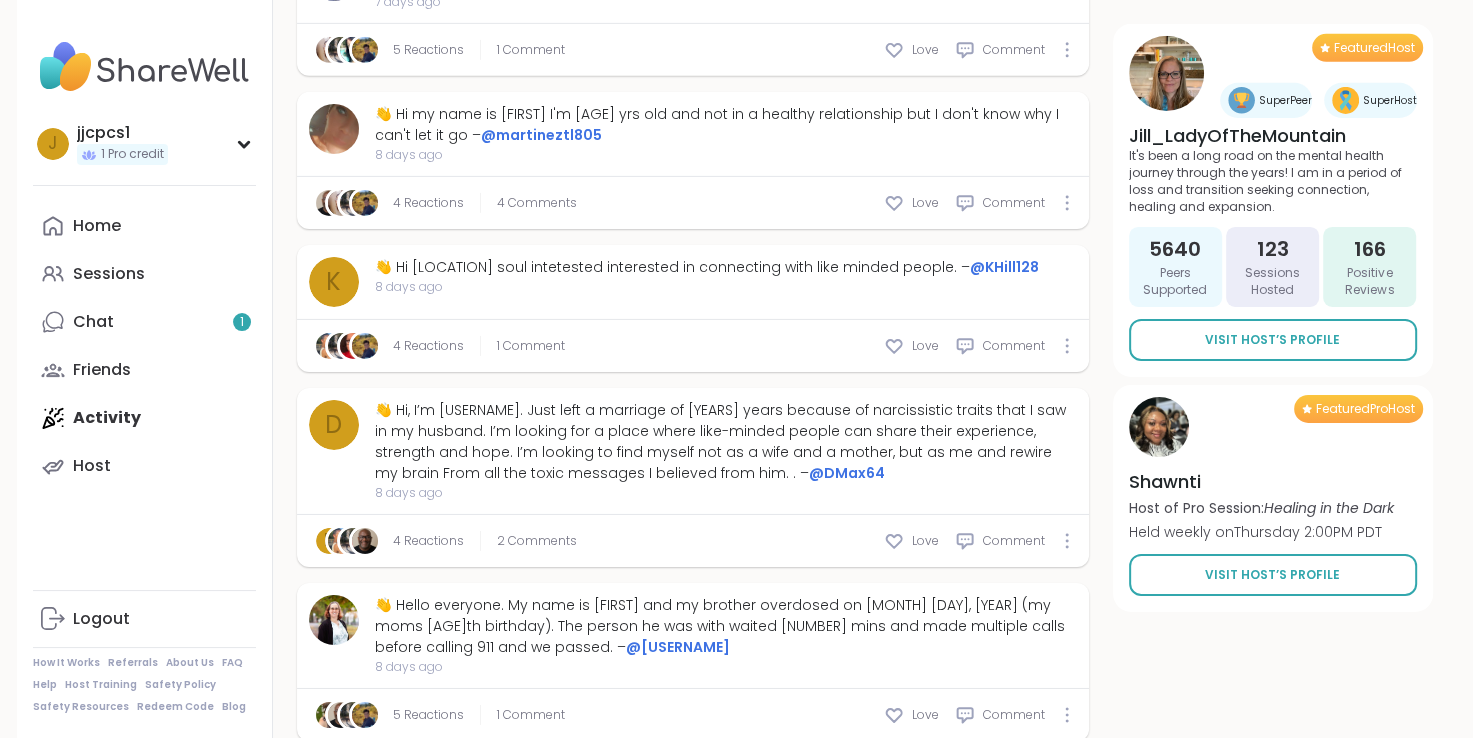 type on "*" 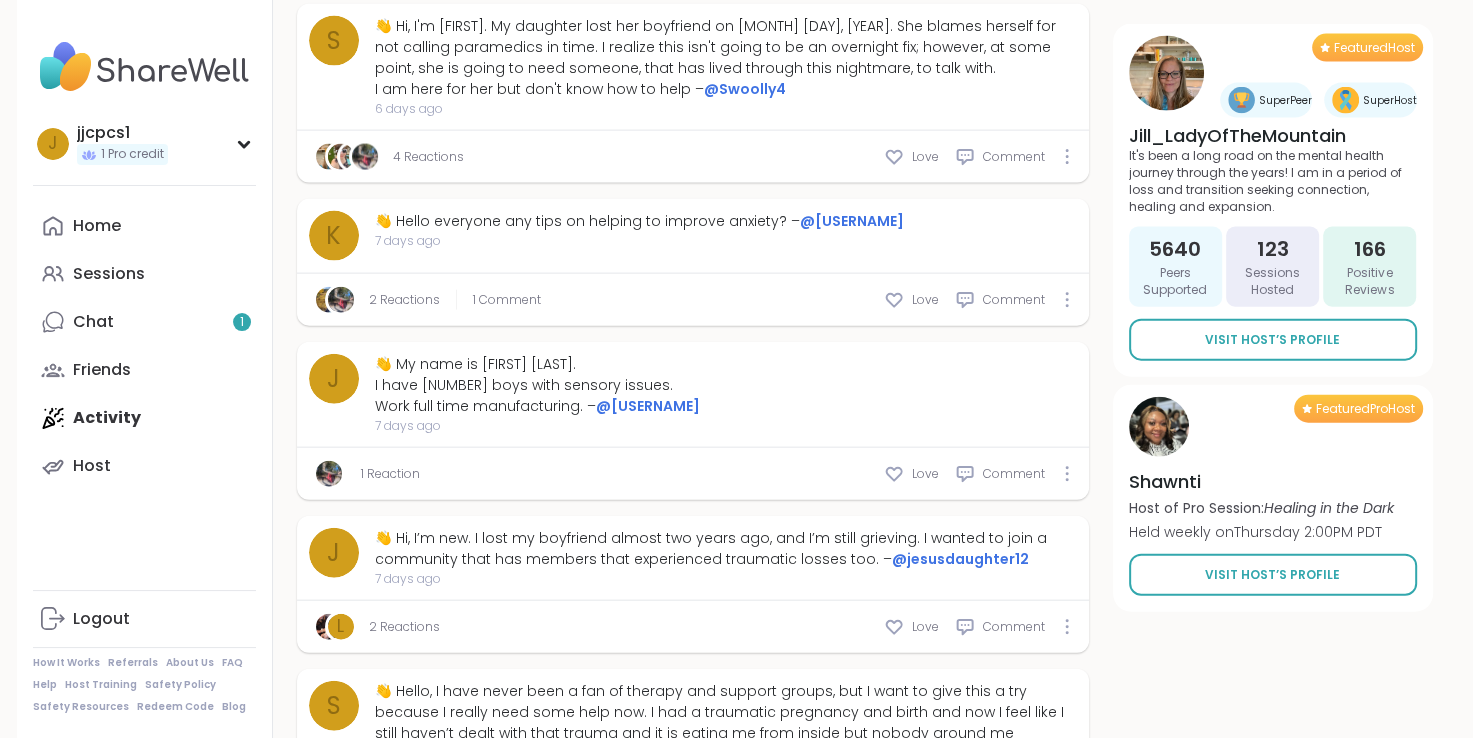 scroll, scrollTop: 4140, scrollLeft: 0, axis: vertical 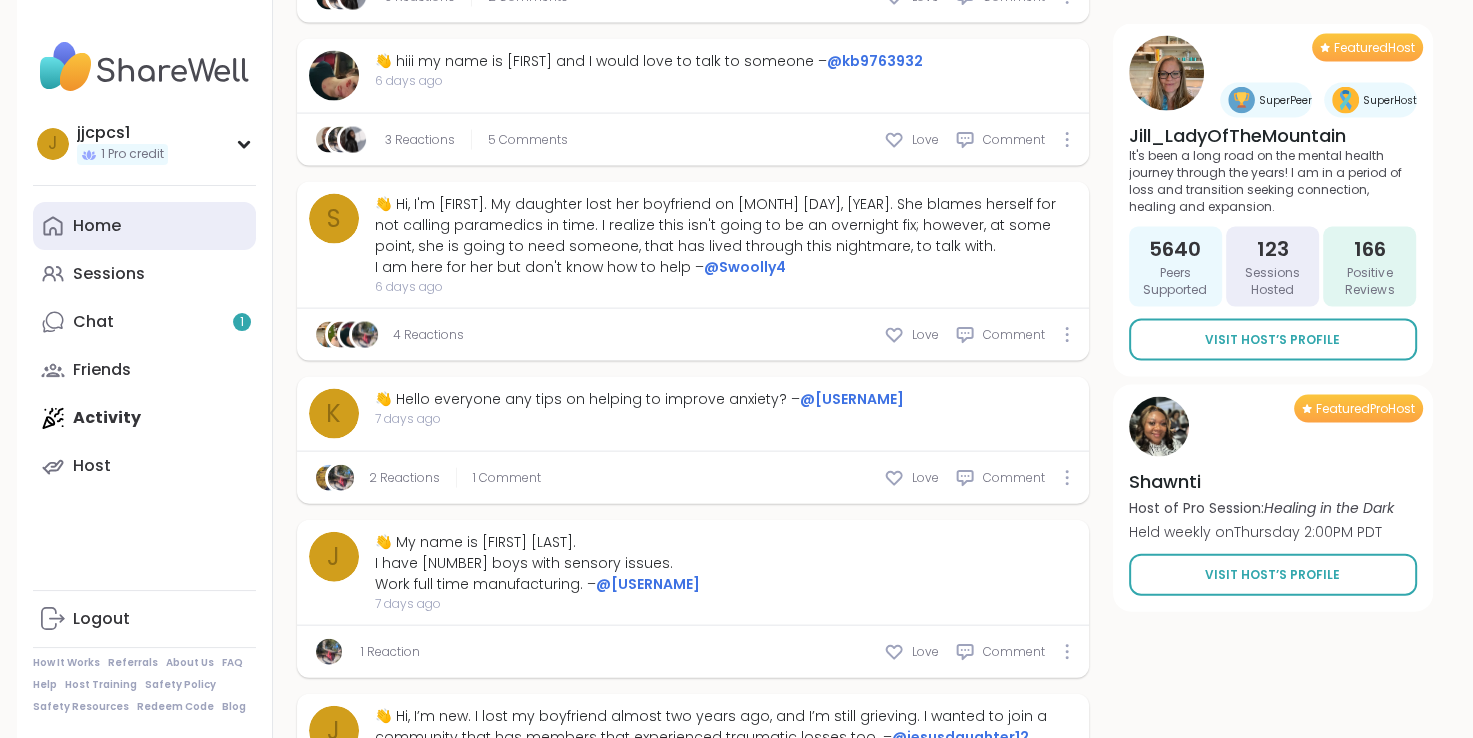 click on "Home" at bounding box center (97, 226) 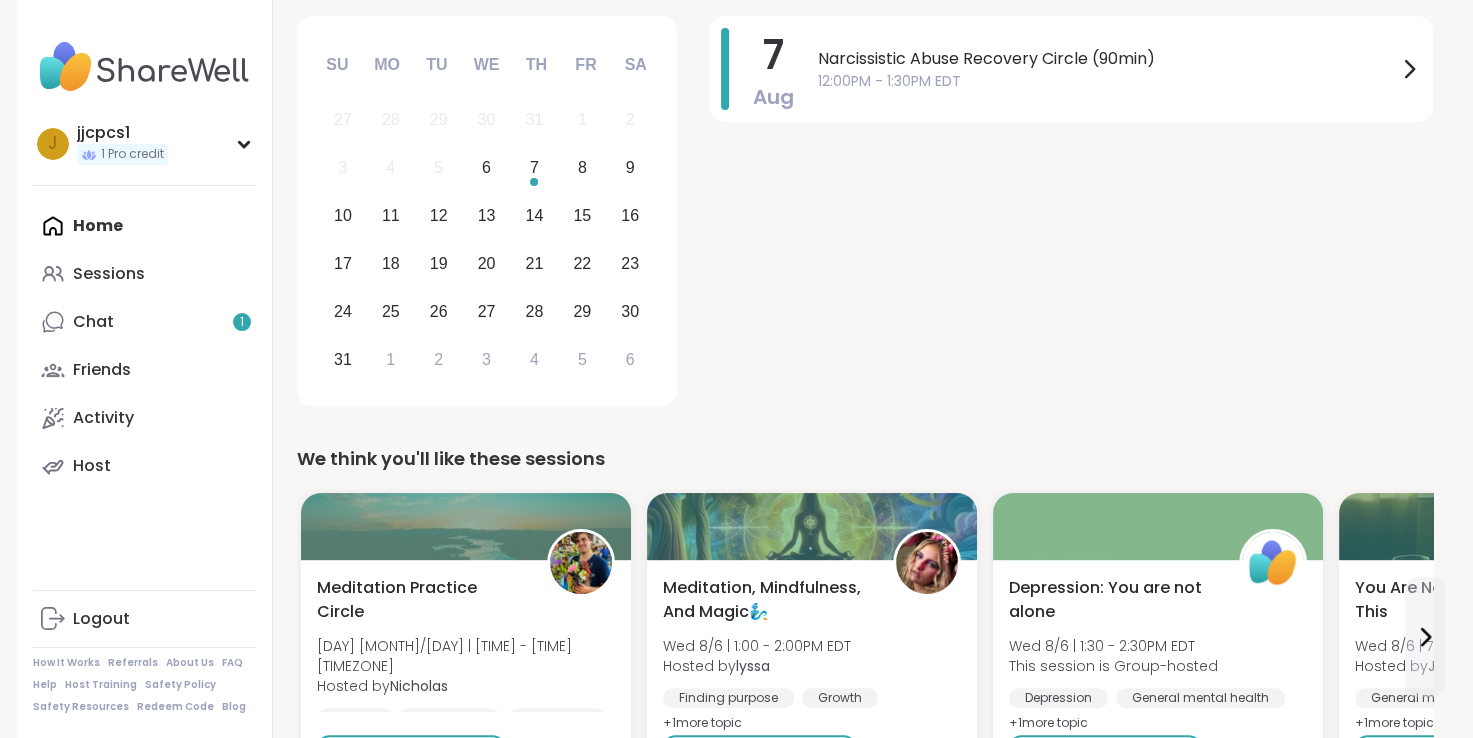 scroll, scrollTop: 0, scrollLeft: 0, axis: both 